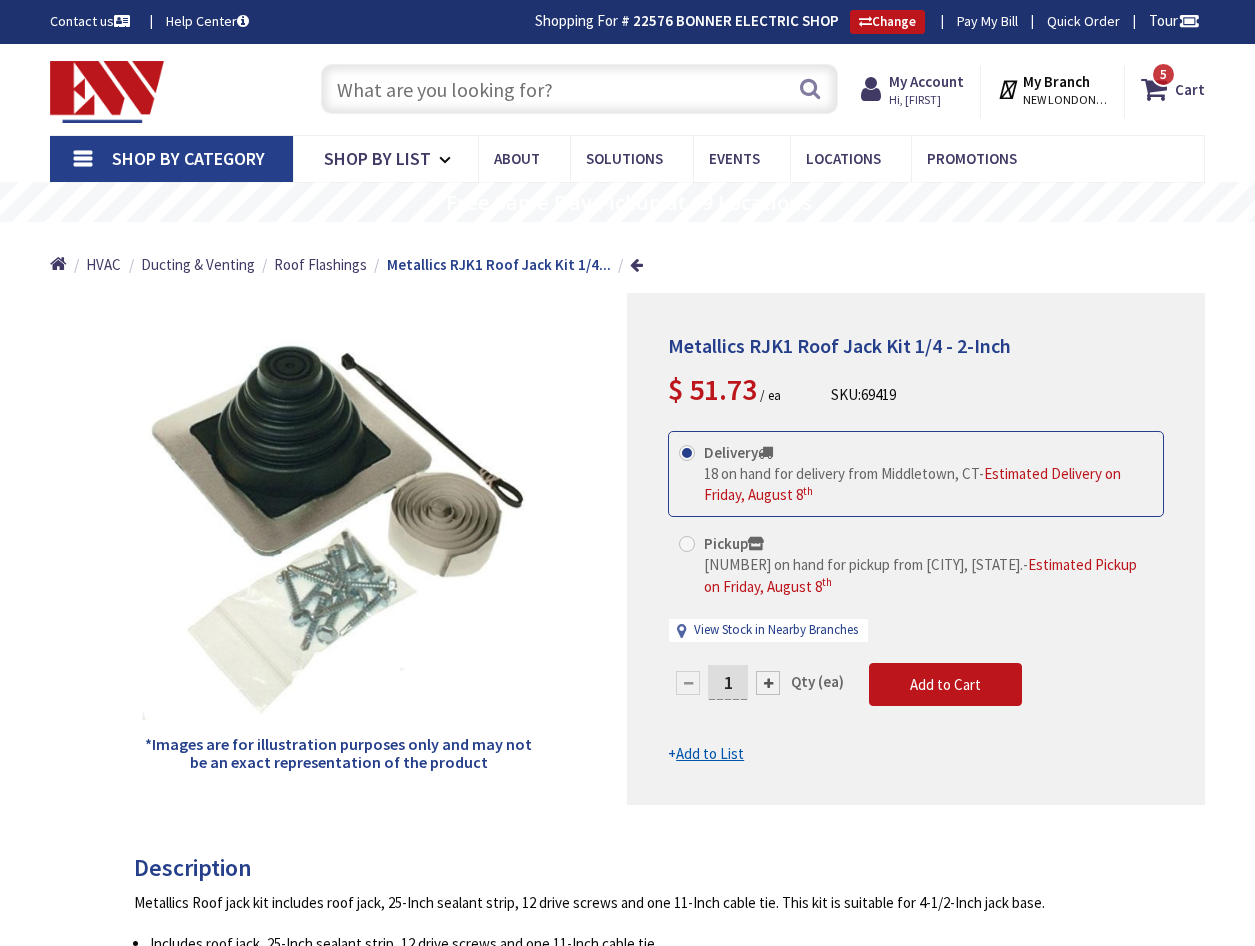 scroll, scrollTop: 0, scrollLeft: 0, axis: both 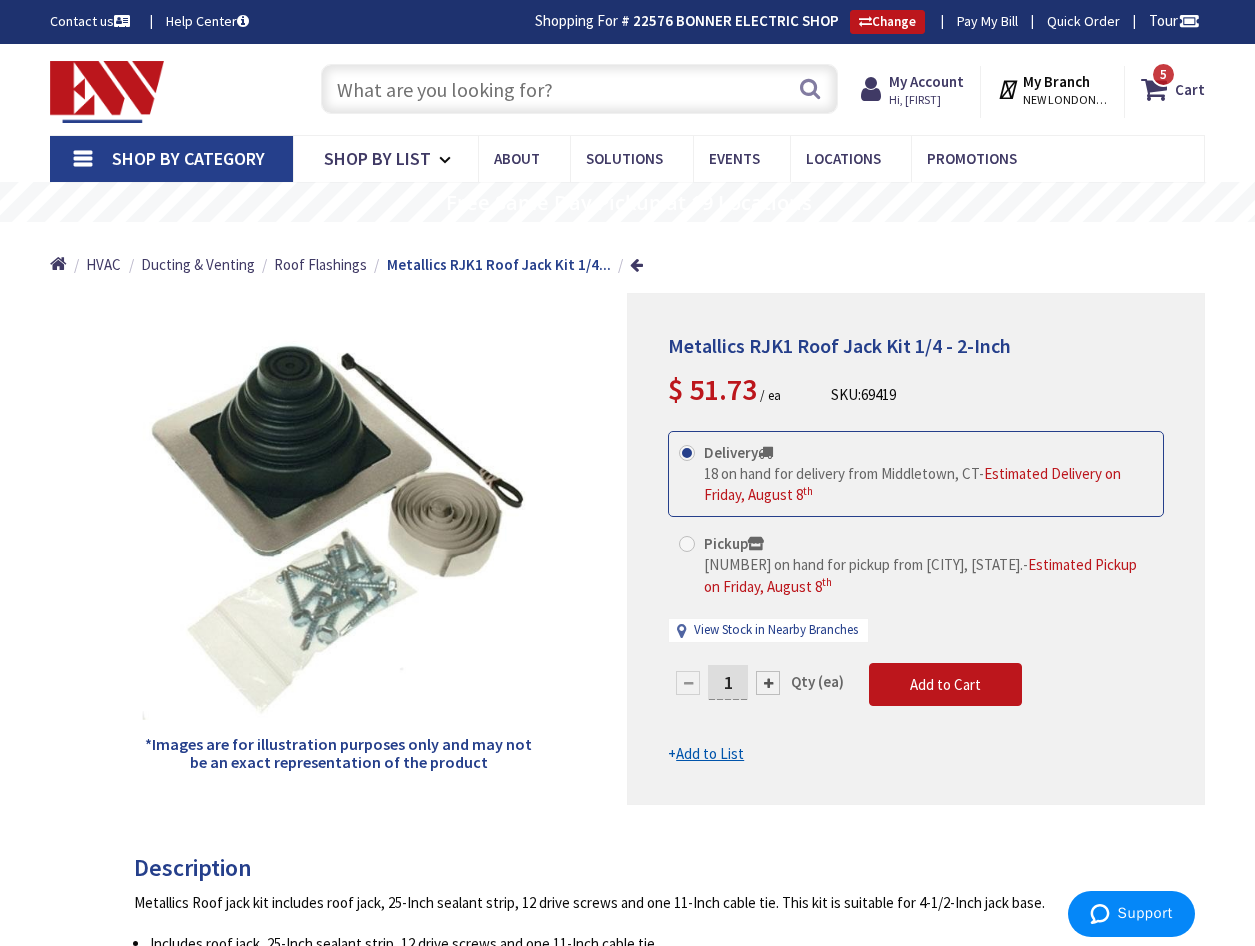 click at bounding box center (579, 89) 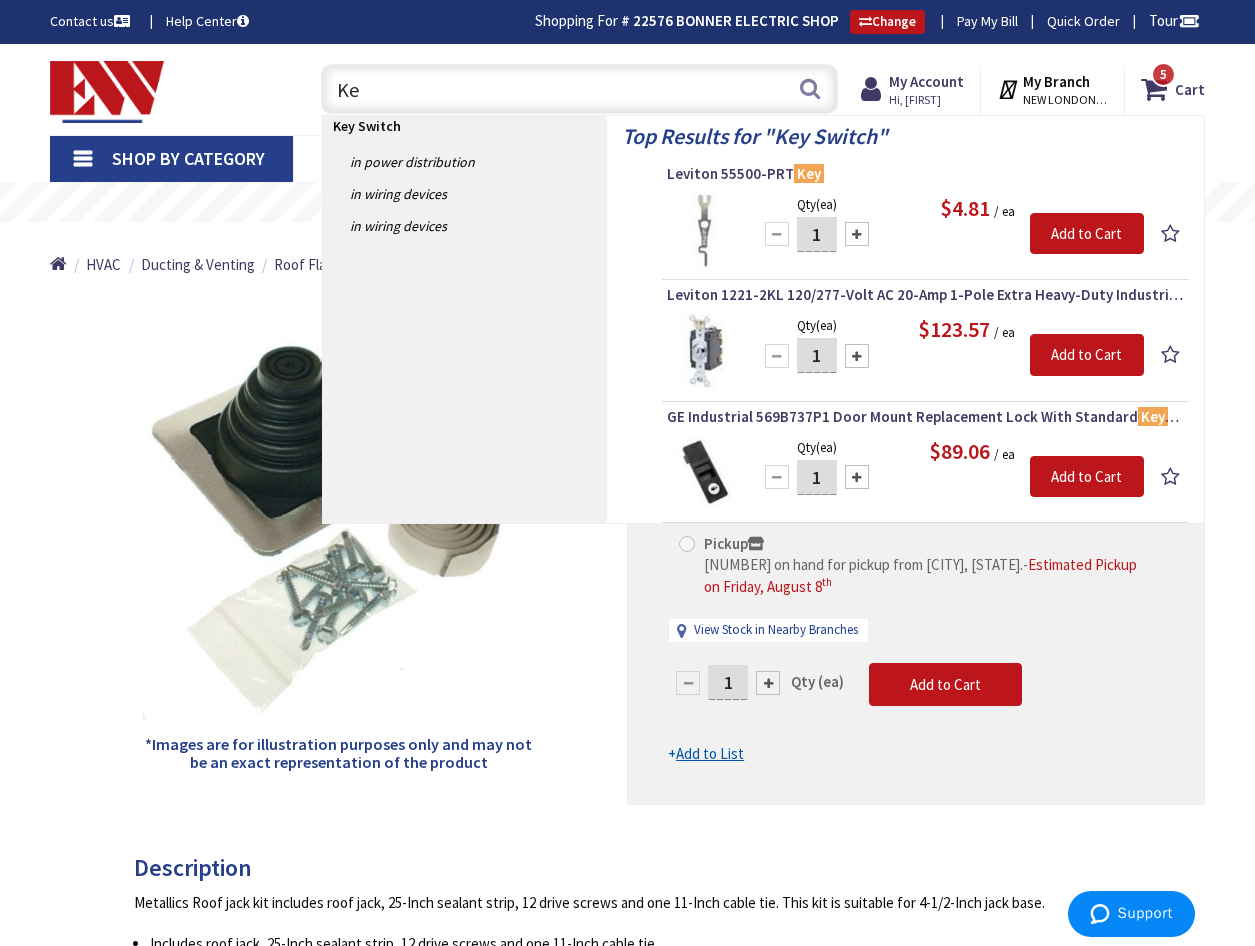type on "K" 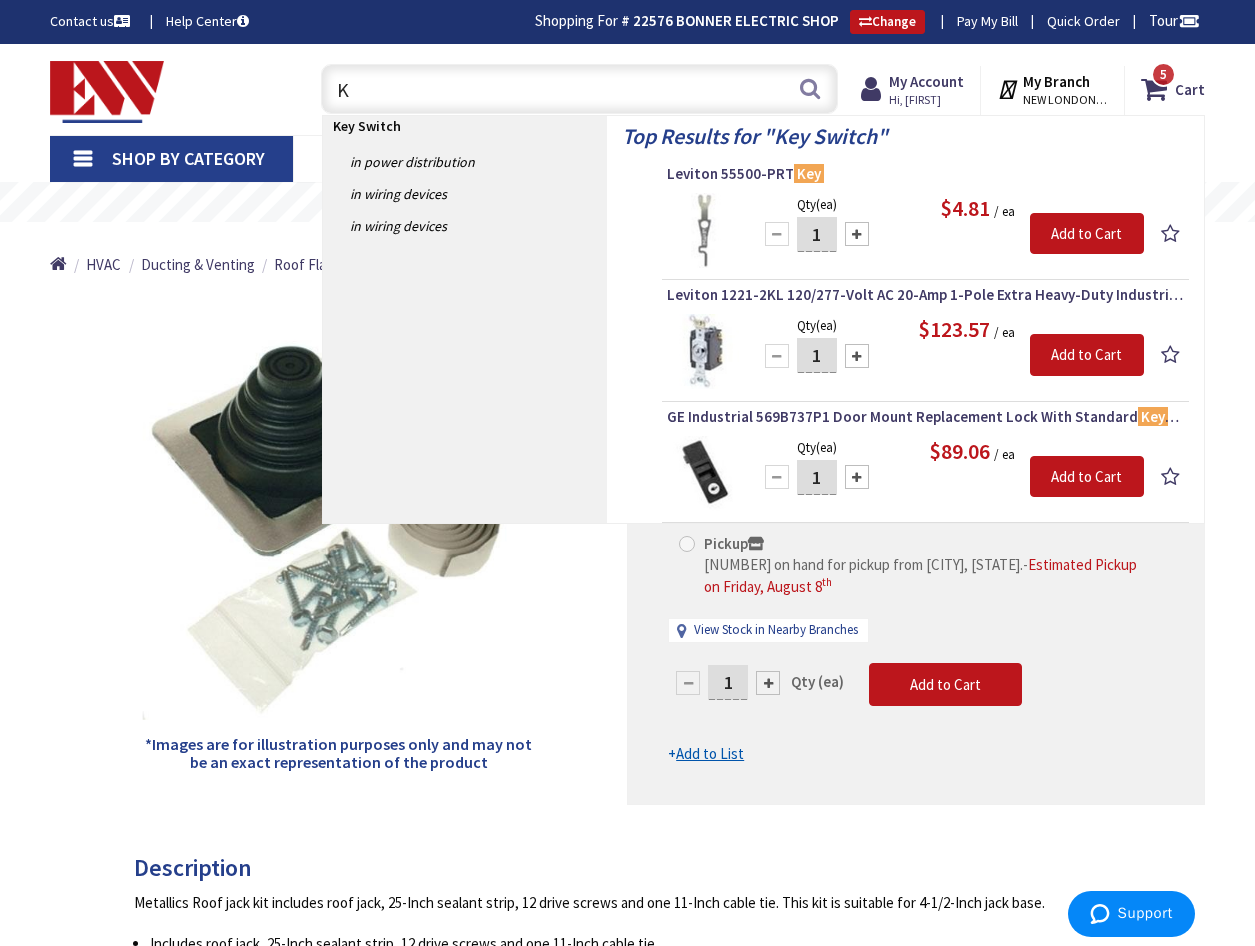 type 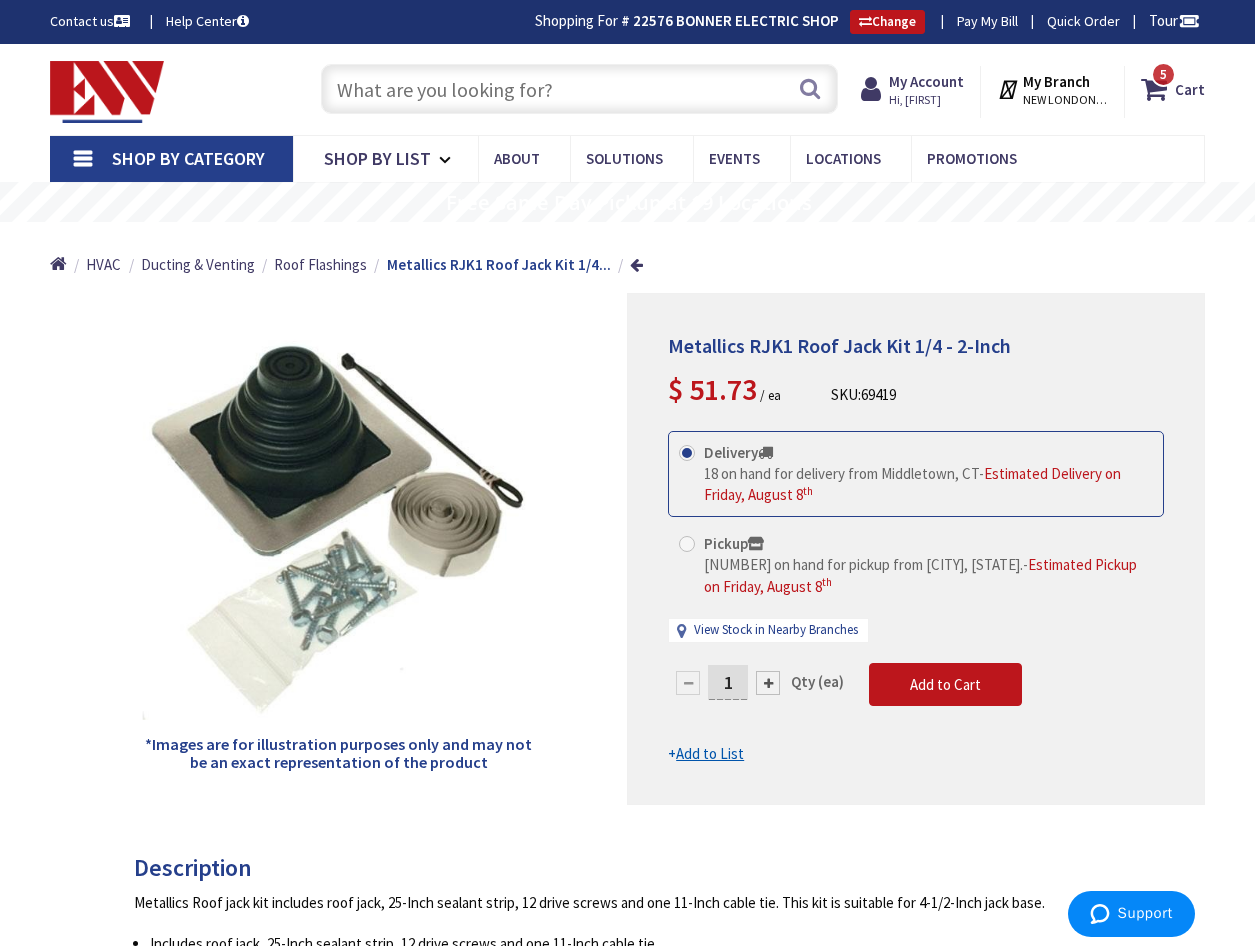 click on "Shop By Category" at bounding box center (171, 159) 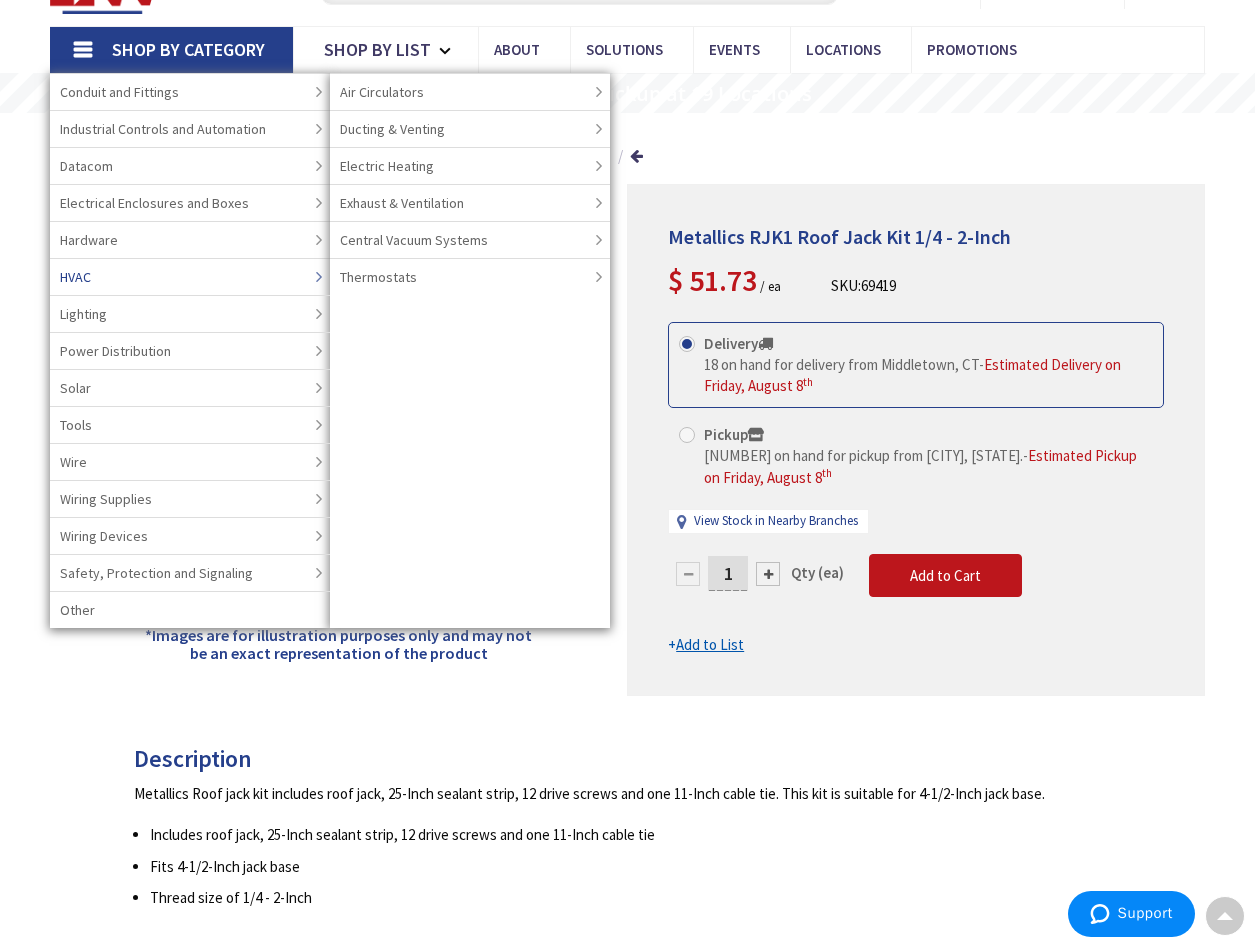 scroll, scrollTop: 0, scrollLeft: 0, axis: both 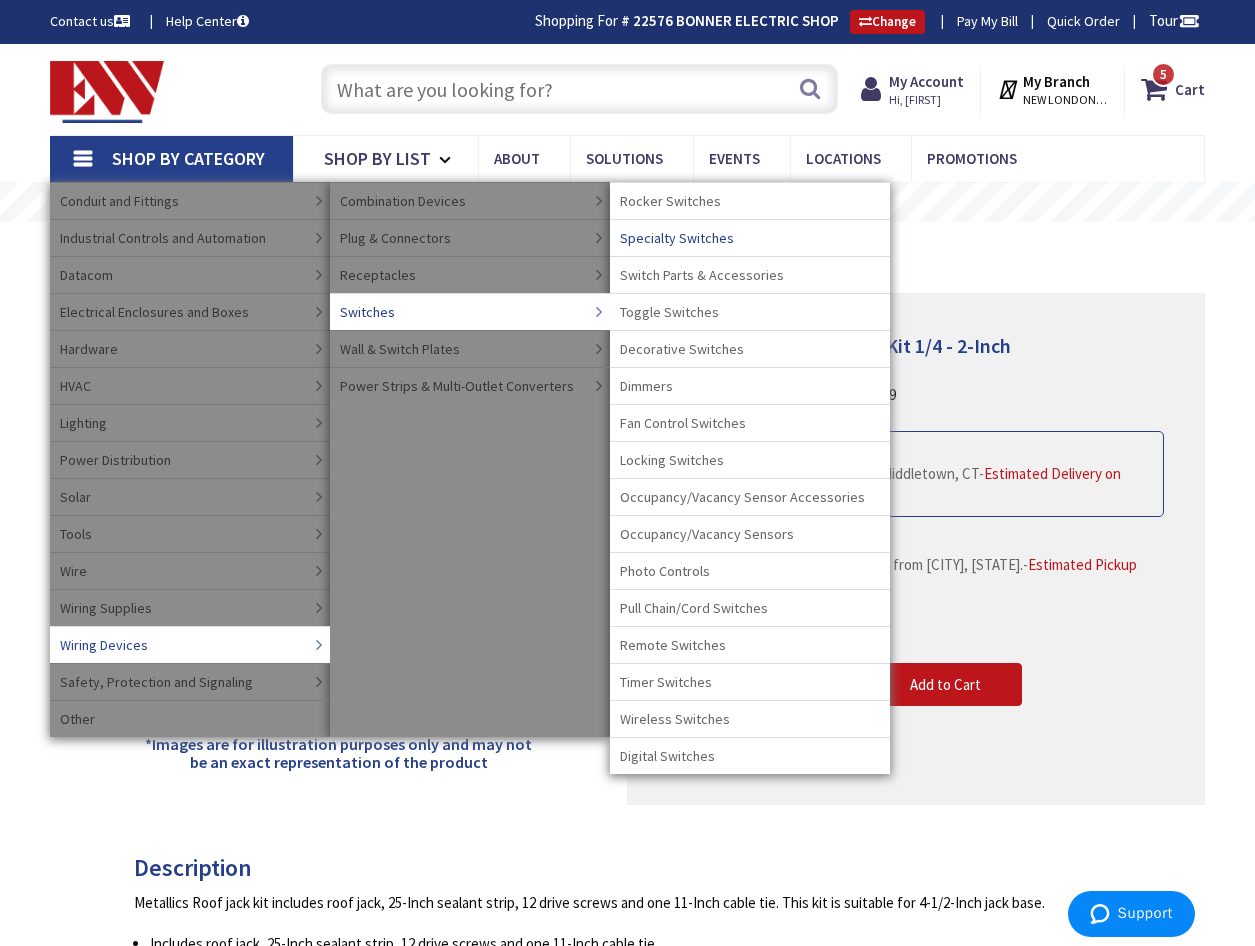 click on "Specialty Switches" at bounding box center (677, 238) 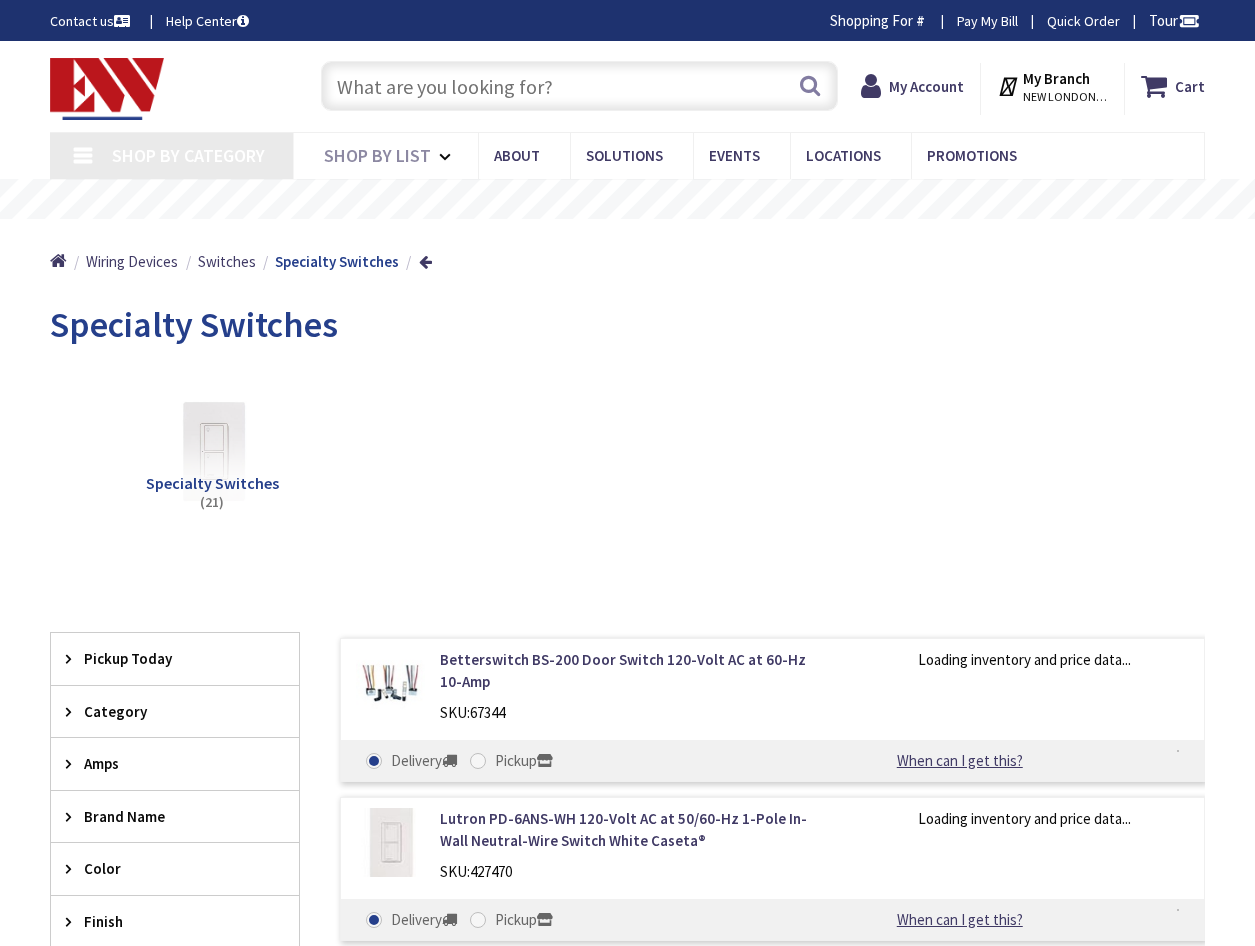 scroll, scrollTop: 0, scrollLeft: 0, axis: both 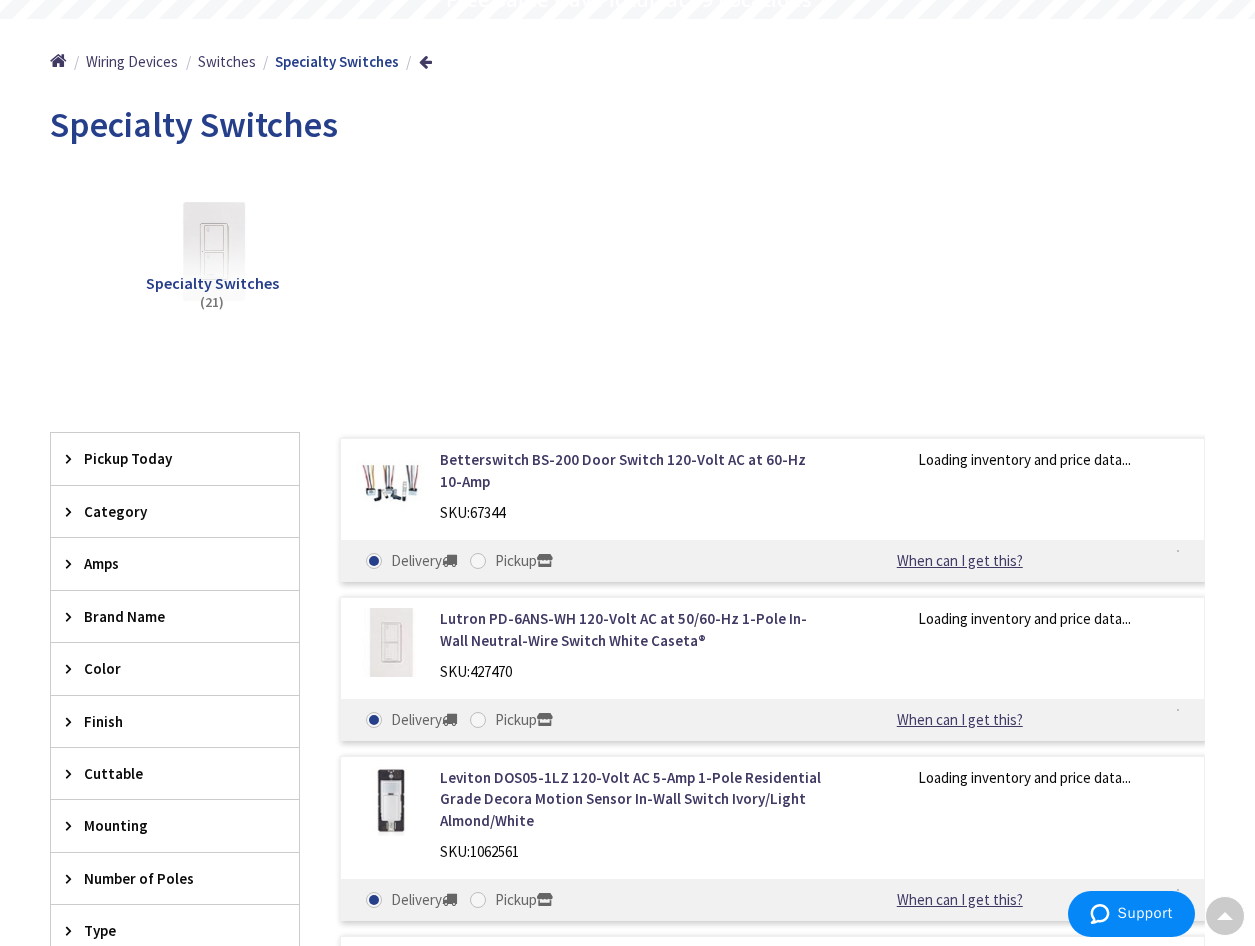 click on "Brand Name" at bounding box center (165, 616) 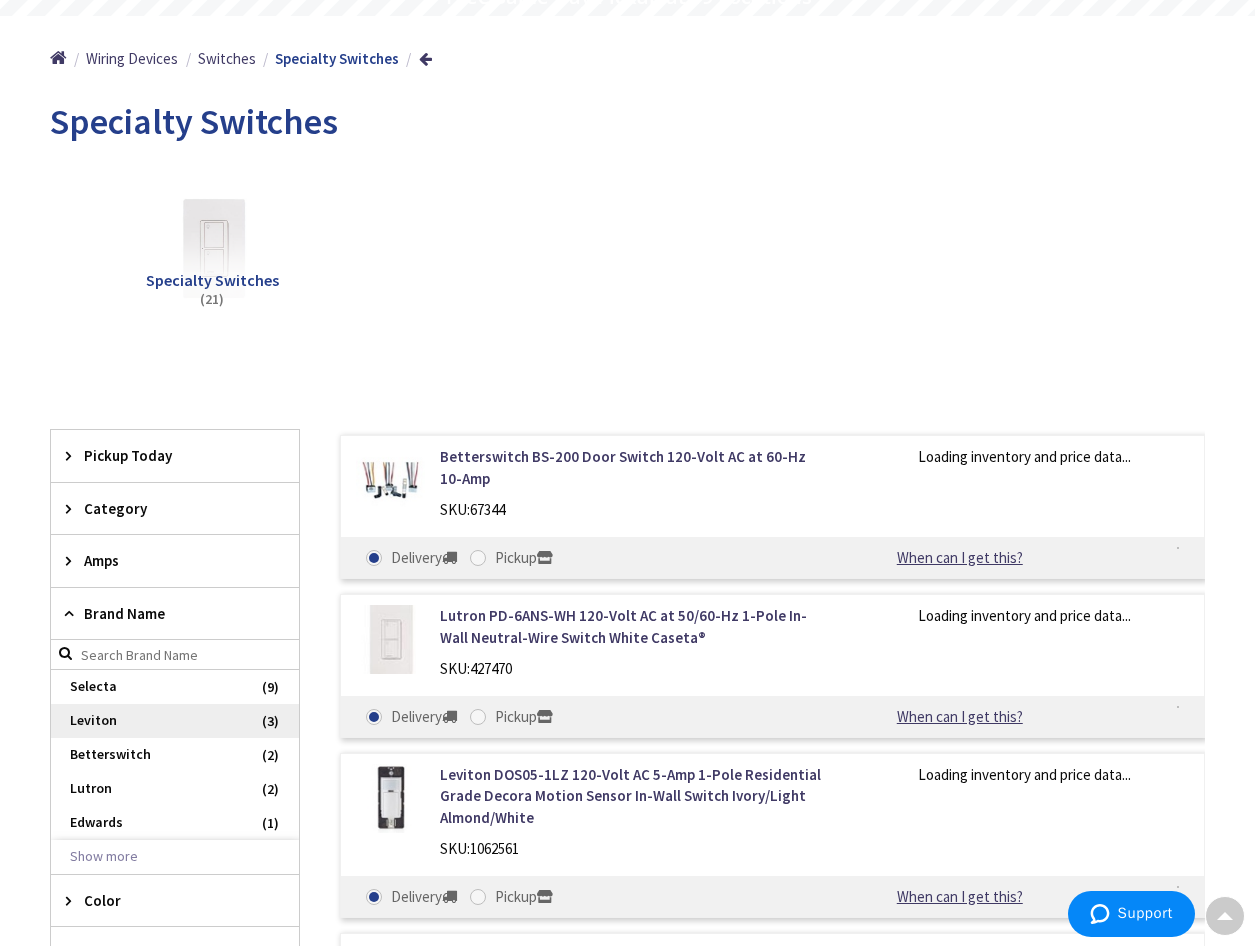 scroll, scrollTop: 0, scrollLeft: 0, axis: both 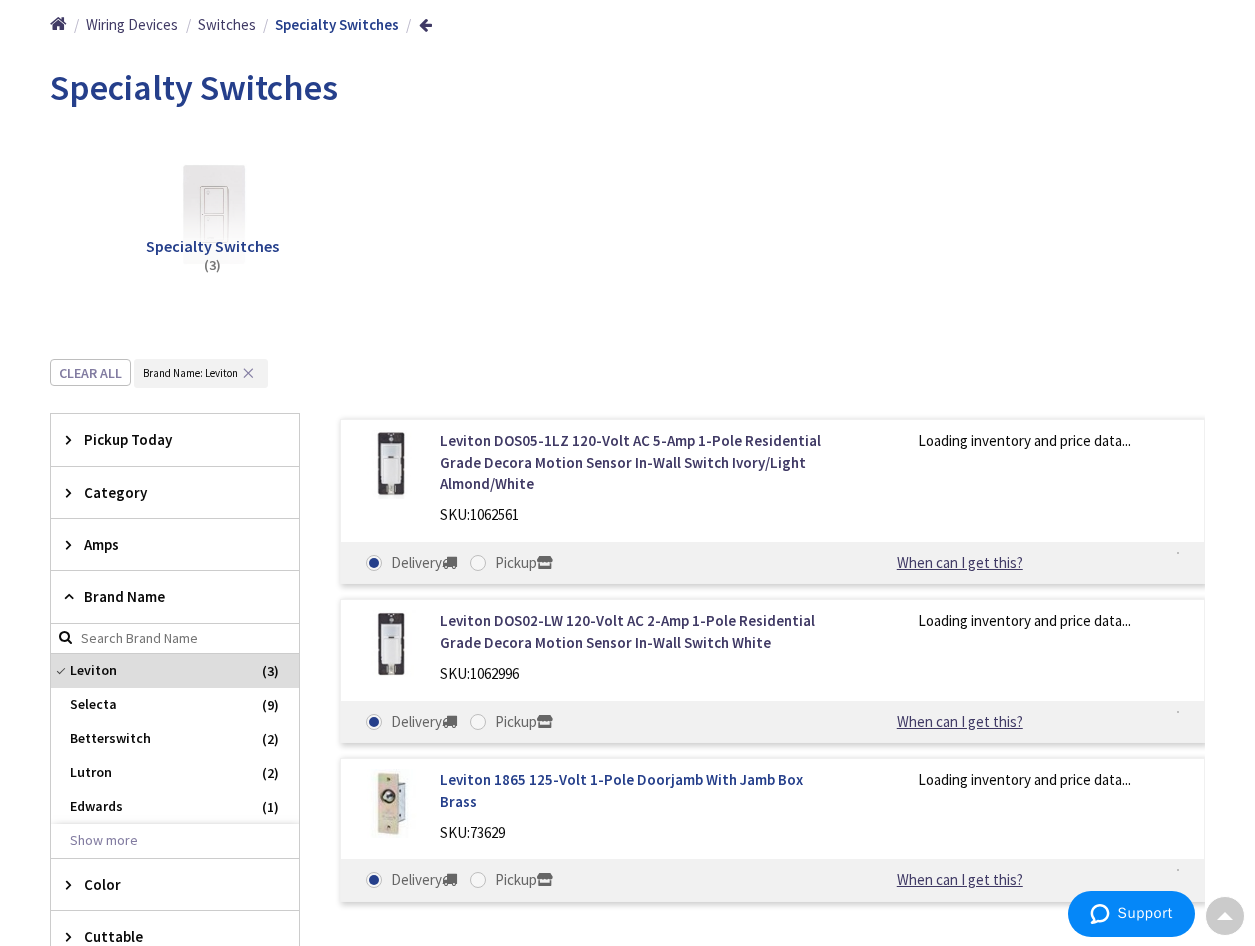 type on "[STREET], [CITY], [STATE] [POSTAL_CODE], [COUNTRY]" 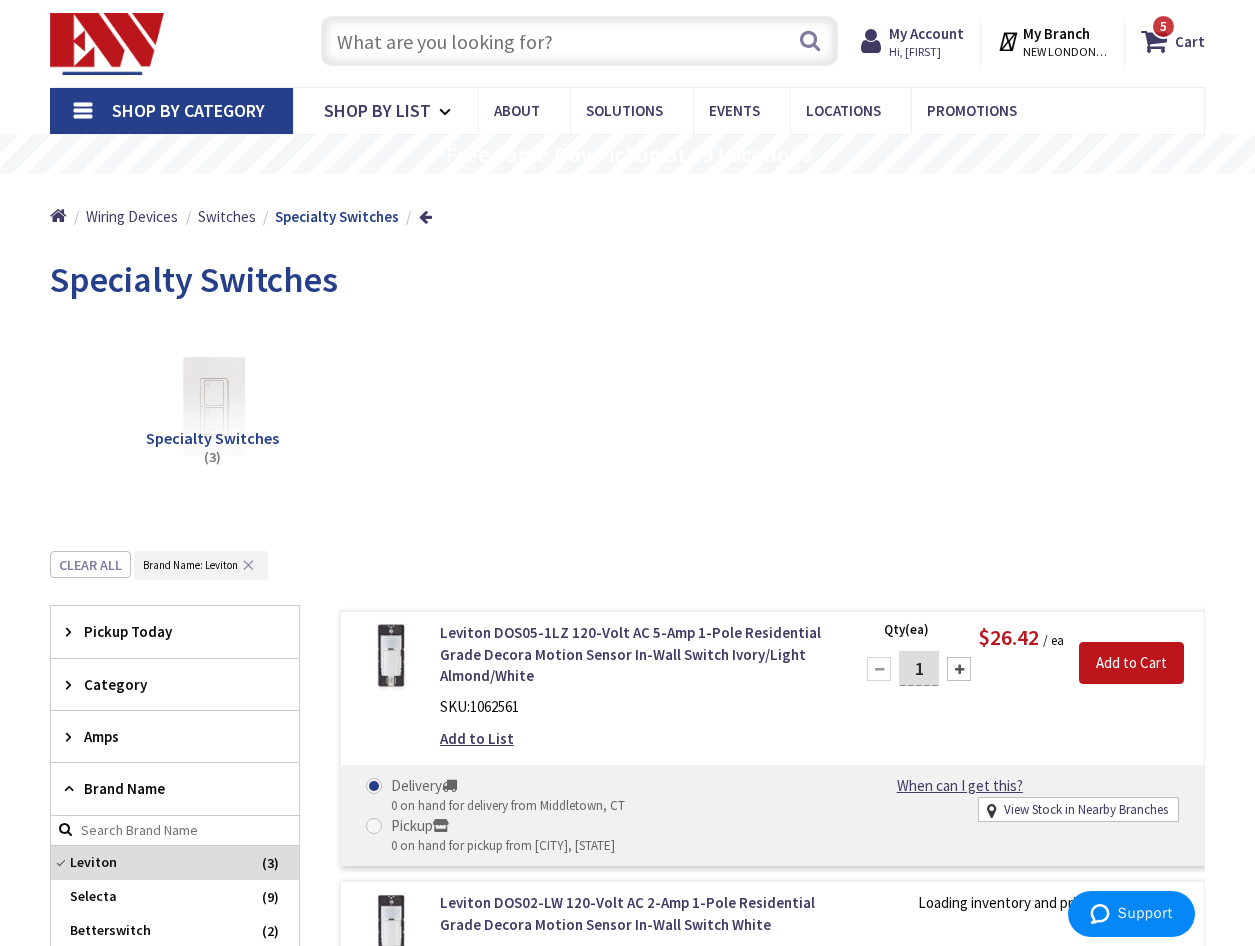 scroll, scrollTop: 0, scrollLeft: 0, axis: both 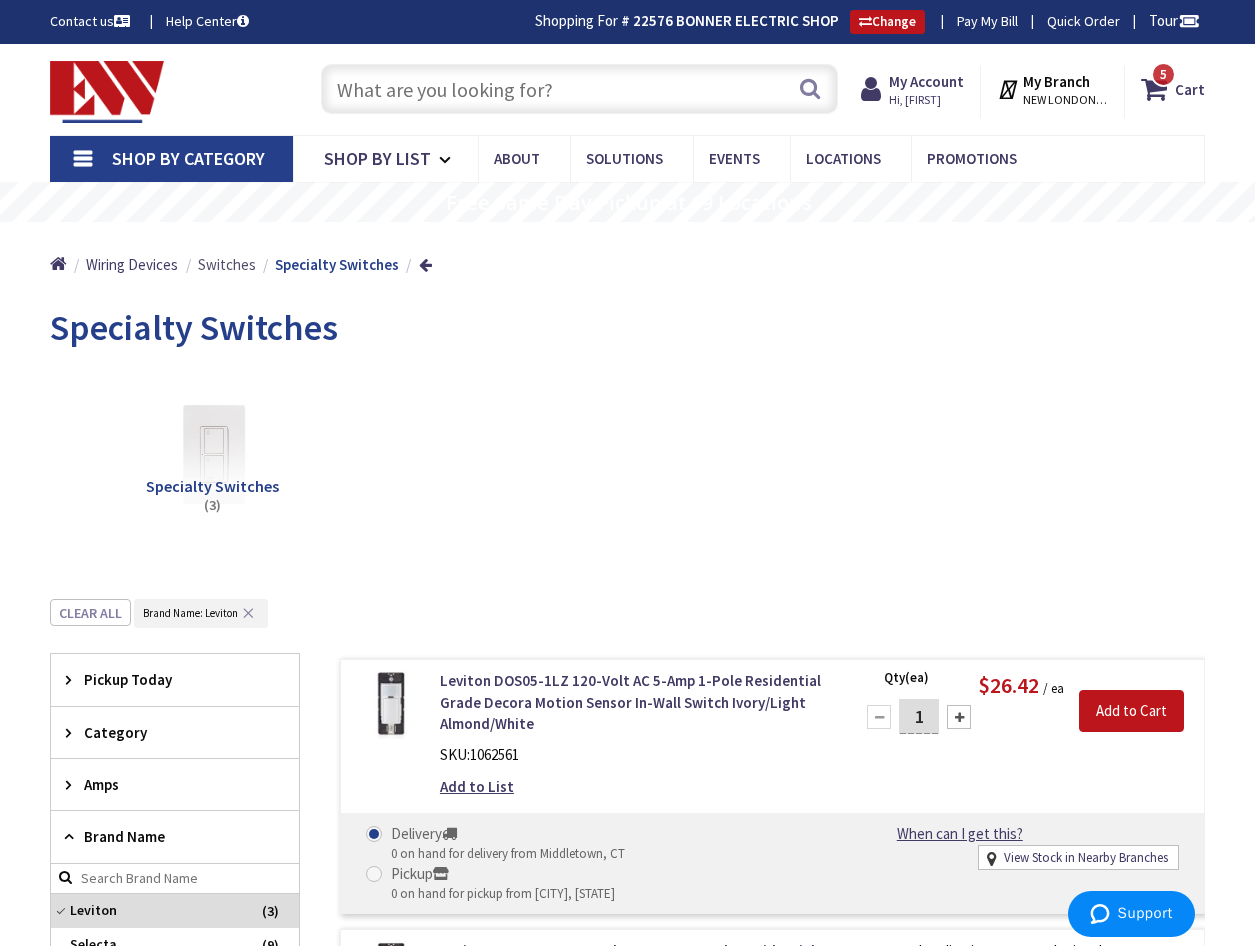 click on "Switches" at bounding box center (227, 264) 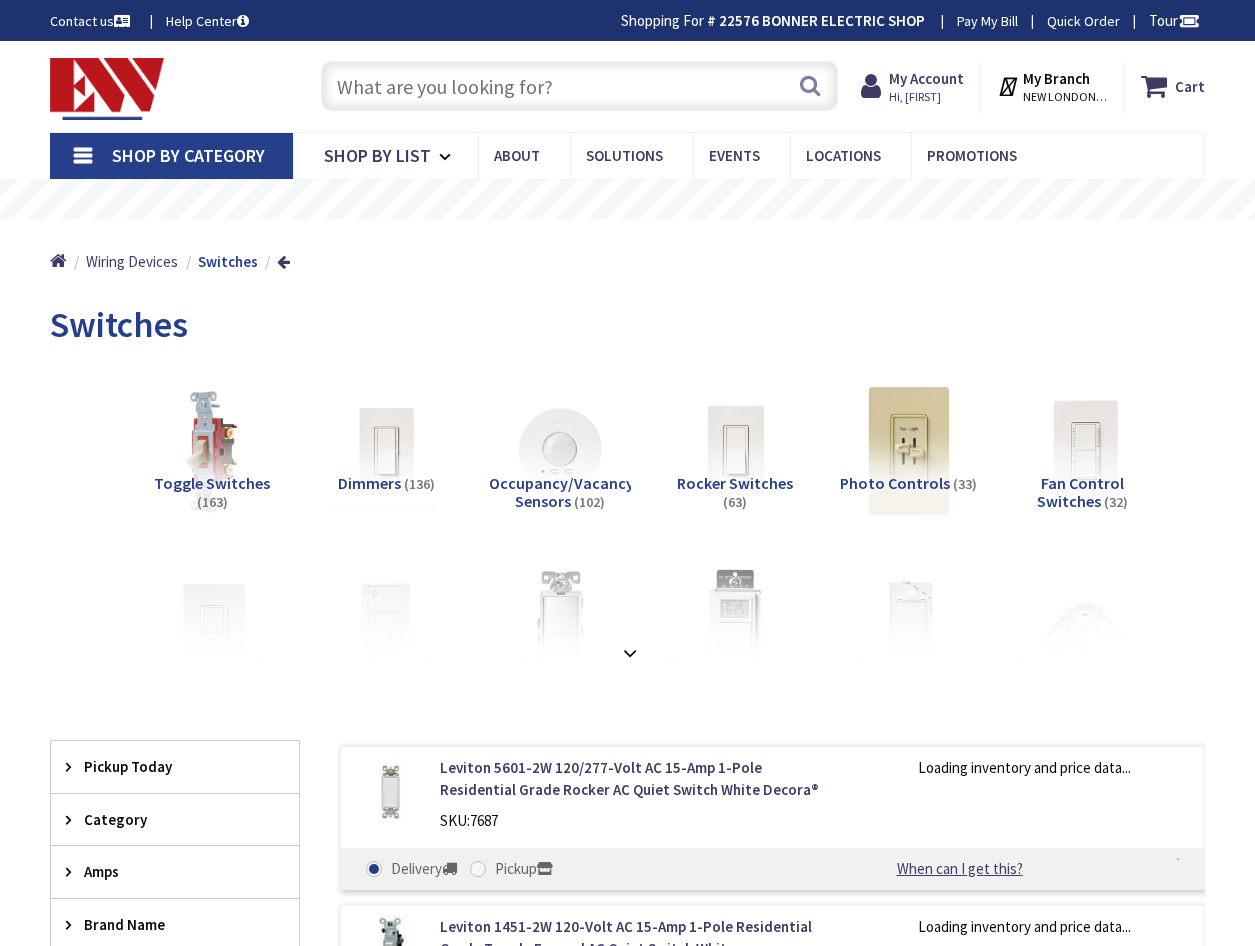 scroll, scrollTop: 0, scrollLeft: 0, axis: both 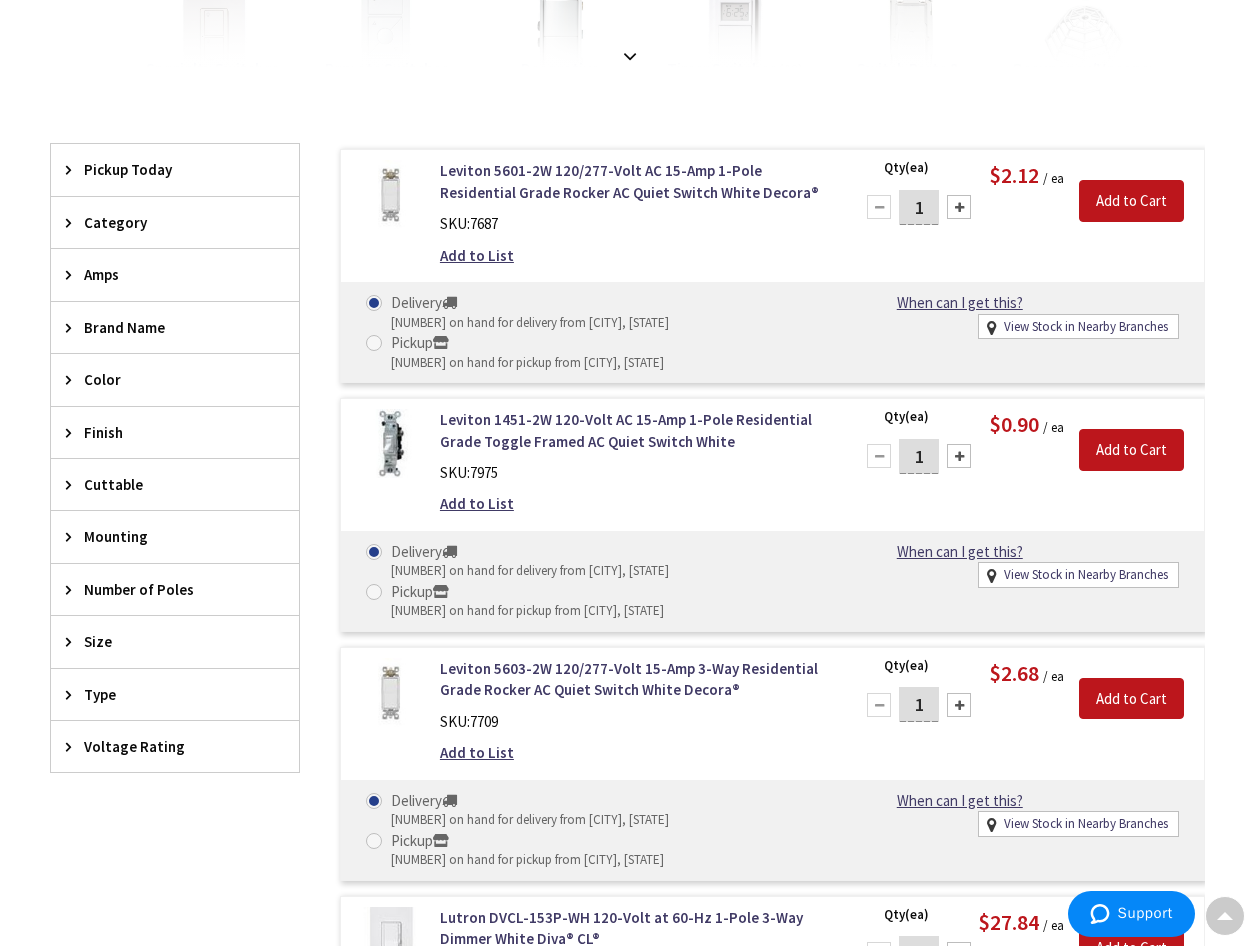 click on "Brand Name" at bounding box center (165, 327) 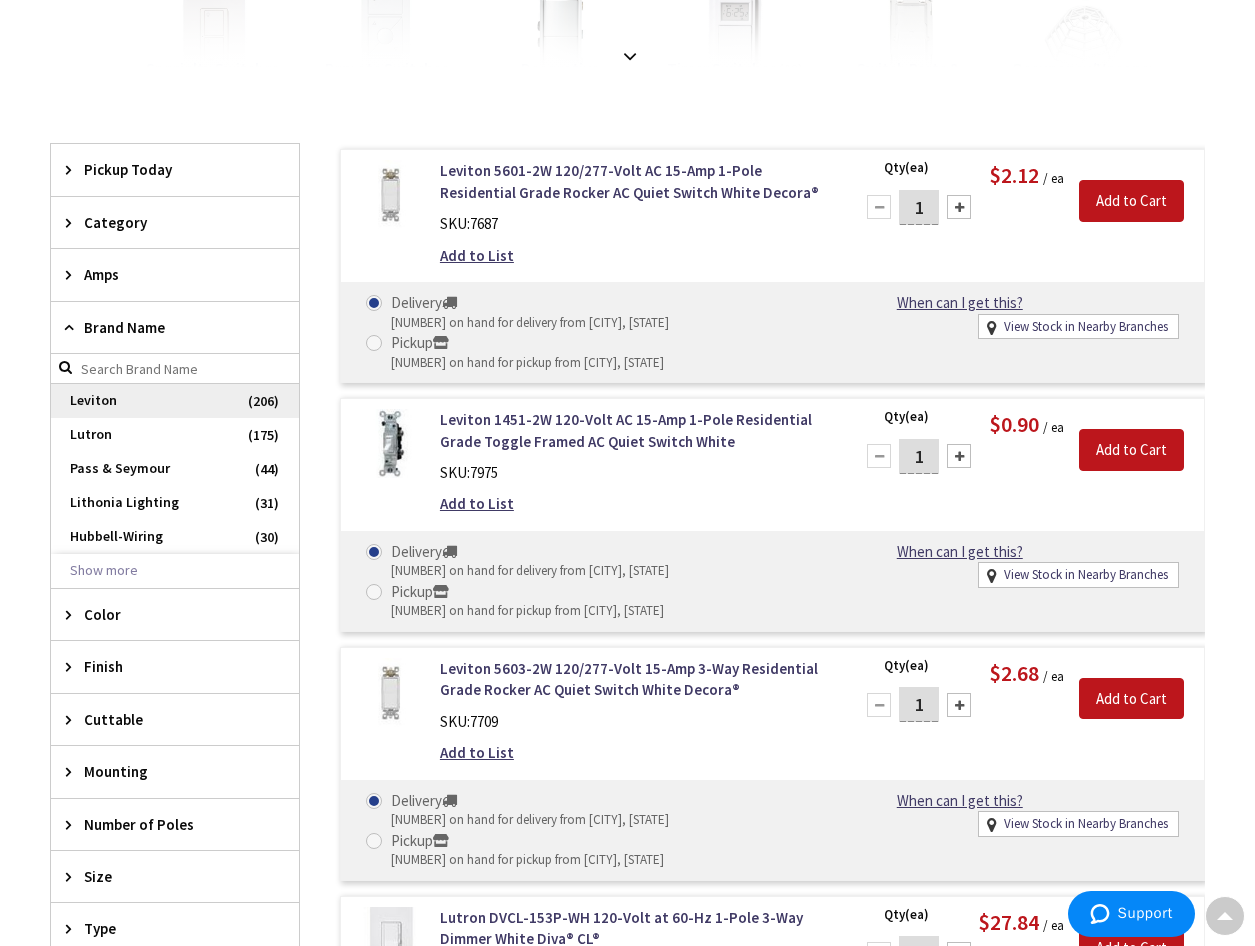 click on "Leviton" at bounding box center (175, 401) 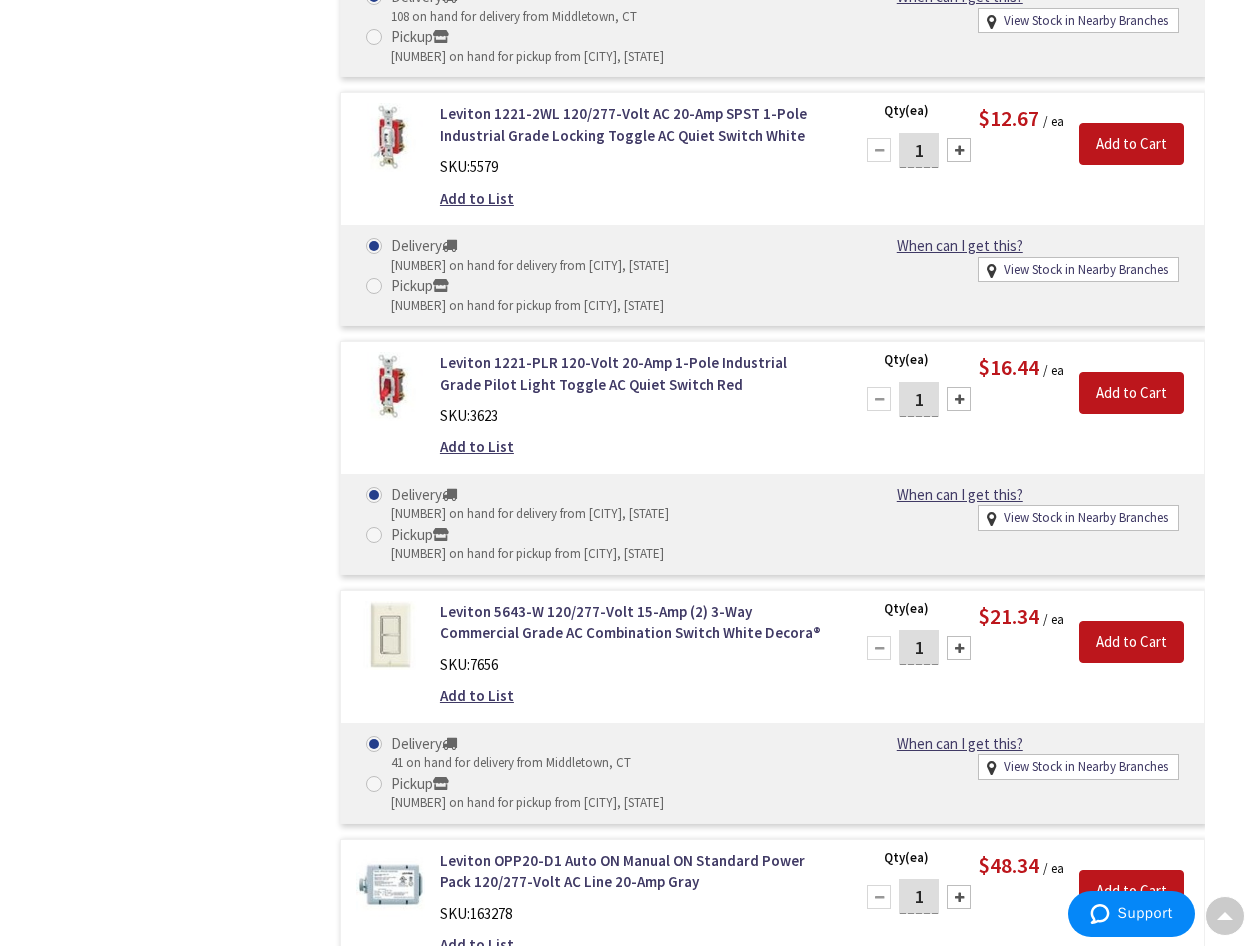 scroll, scrollTop: 16681, scrollLeft: 0, axis: vertical 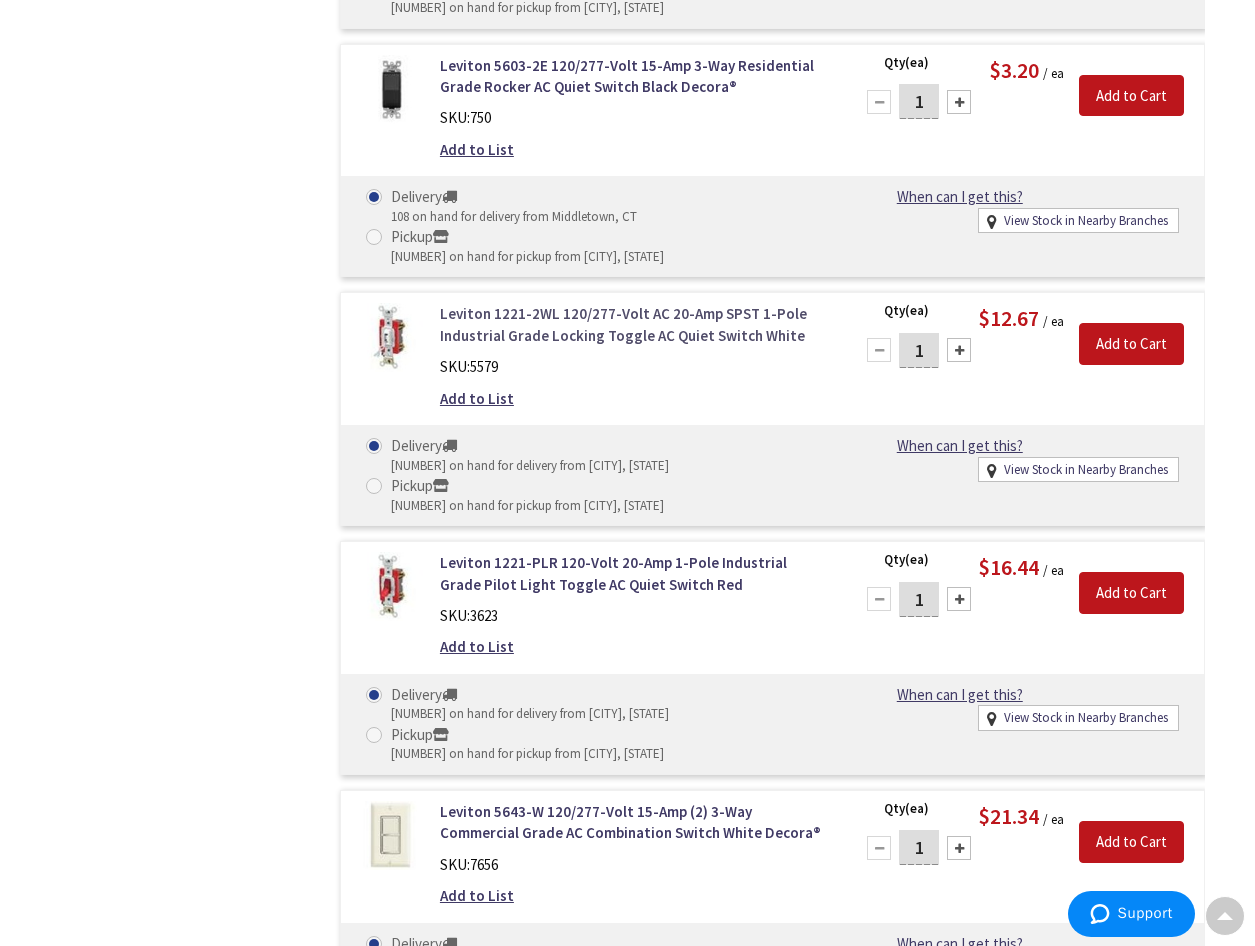 click on "Leviton 1221-2WL 120/277-Volt AC 20-Amp SPST 1-Pole Industrial Grade Locking Toggle AC Quiet Switch White" at bounding box center (635, 324) 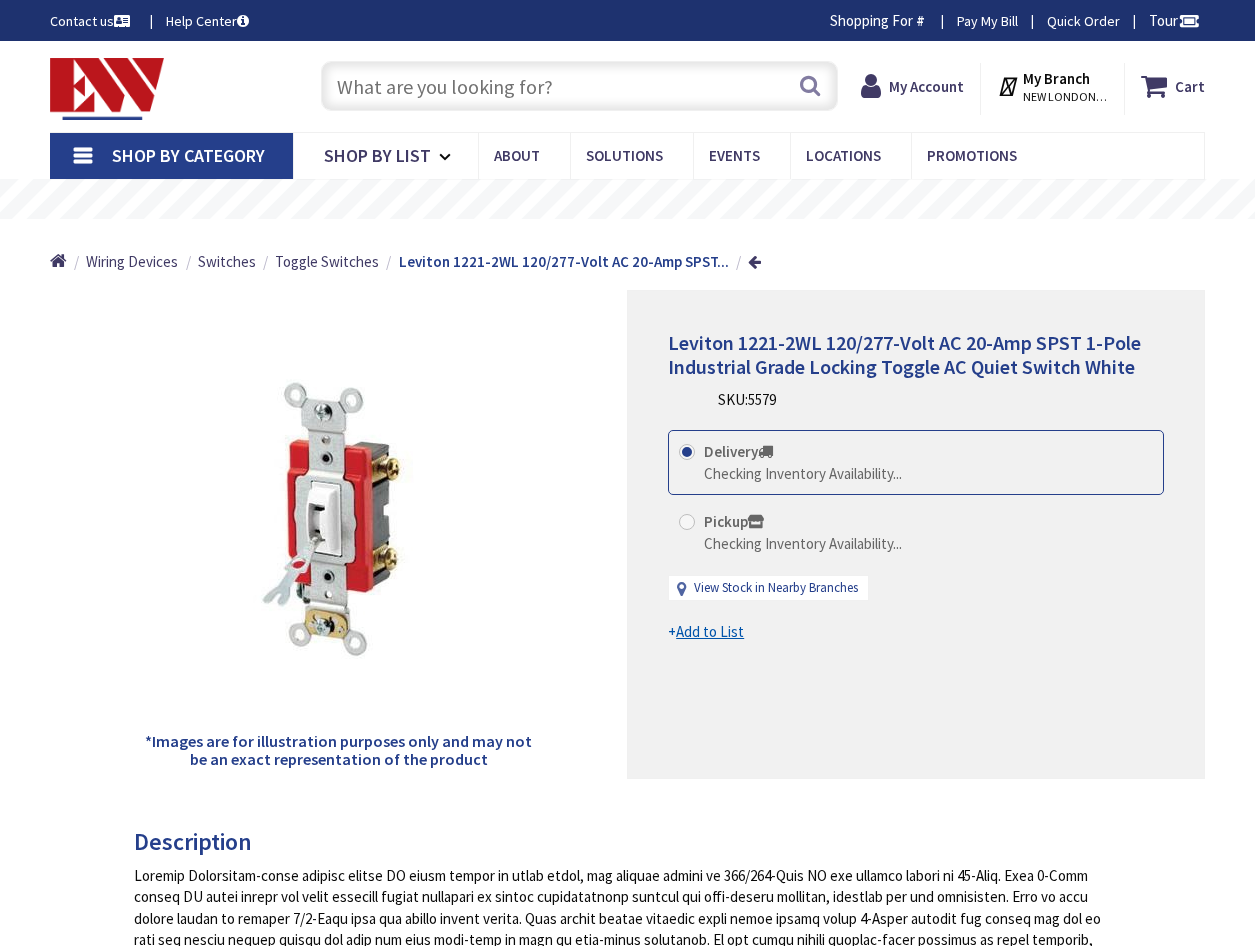 scroll, scrollTop: 0, scrollLeft: 0, axis: both 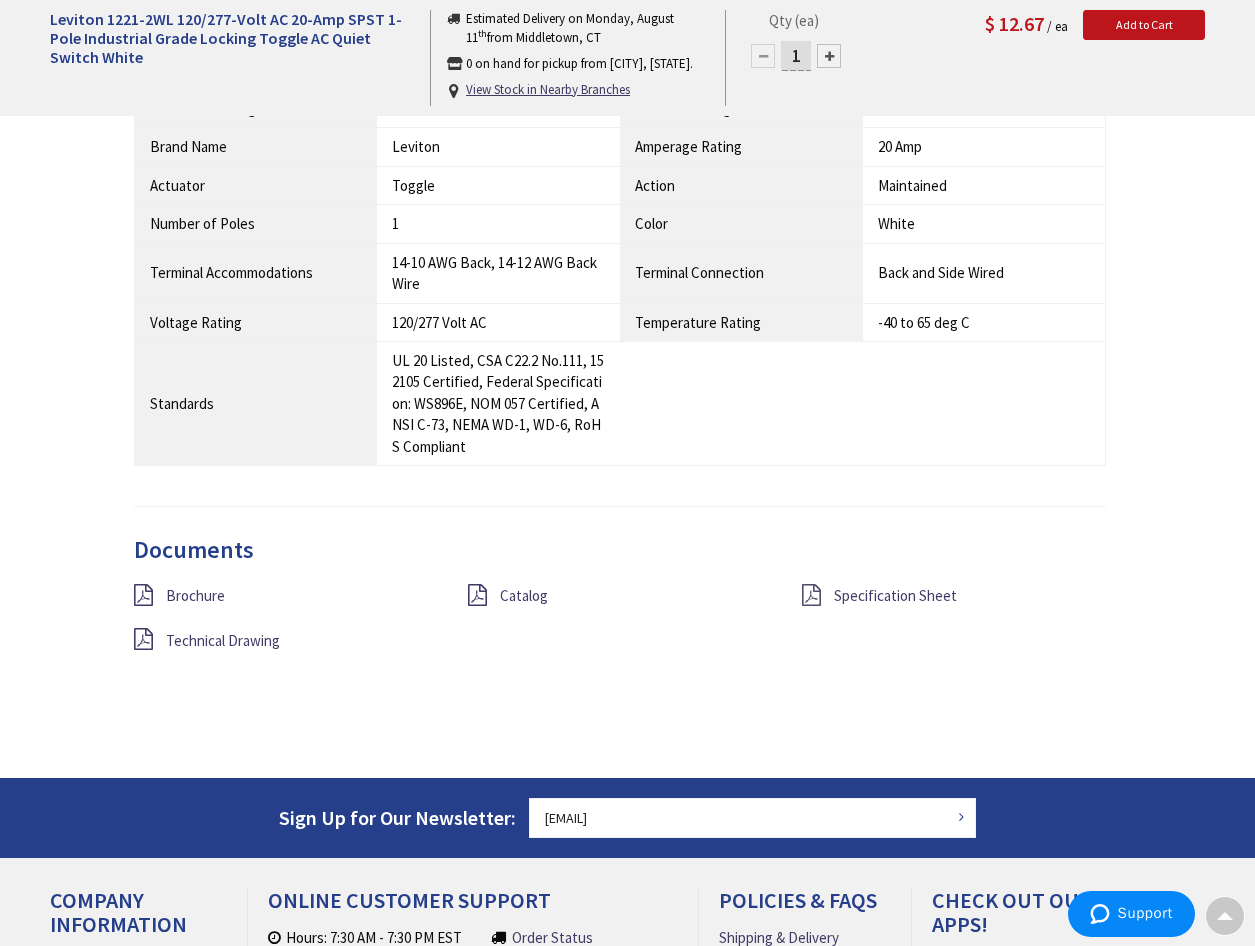 click at bounding box center [811, 595] 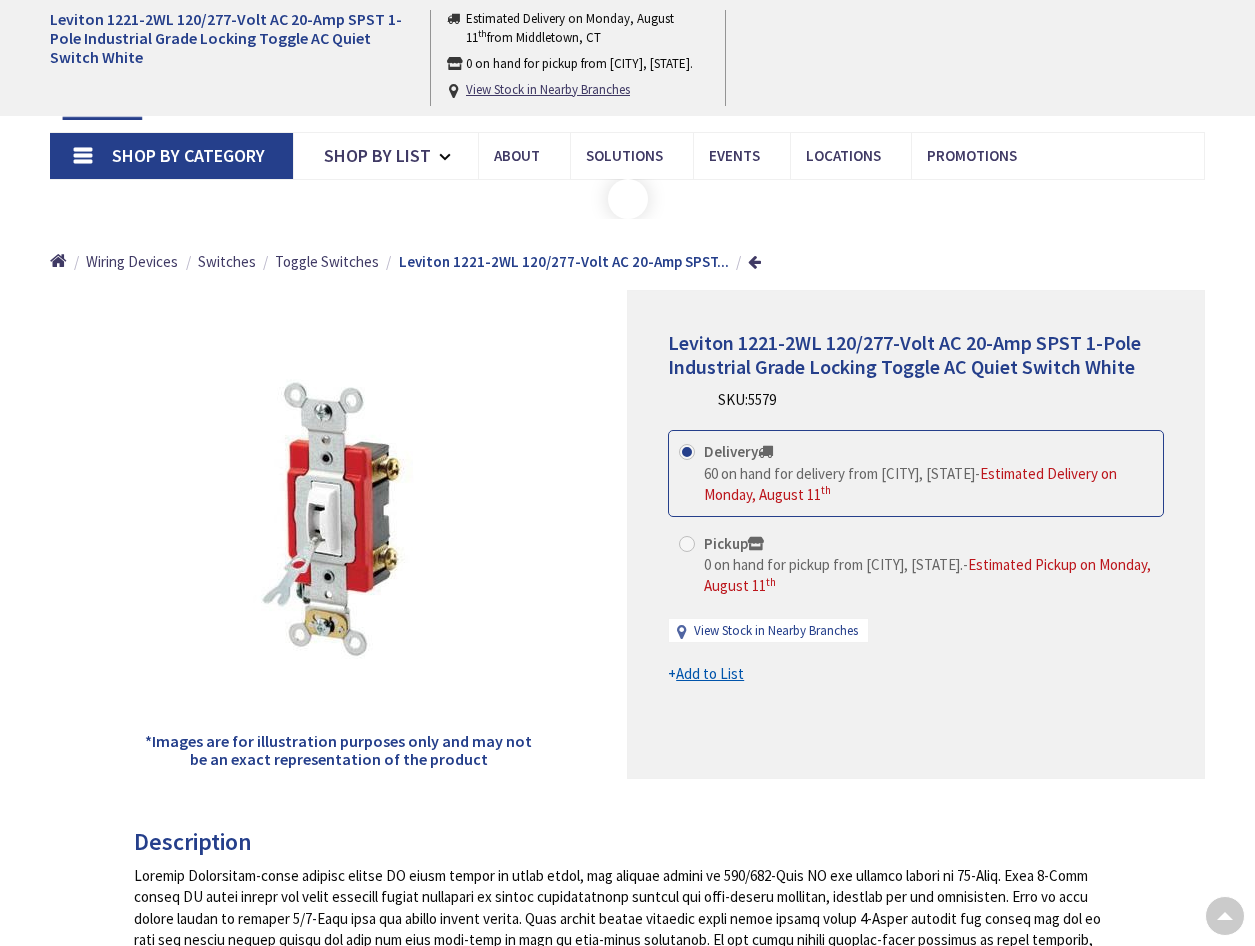 scroll, scrollTop: 1643, scrollLeft: 0, axis: vertical 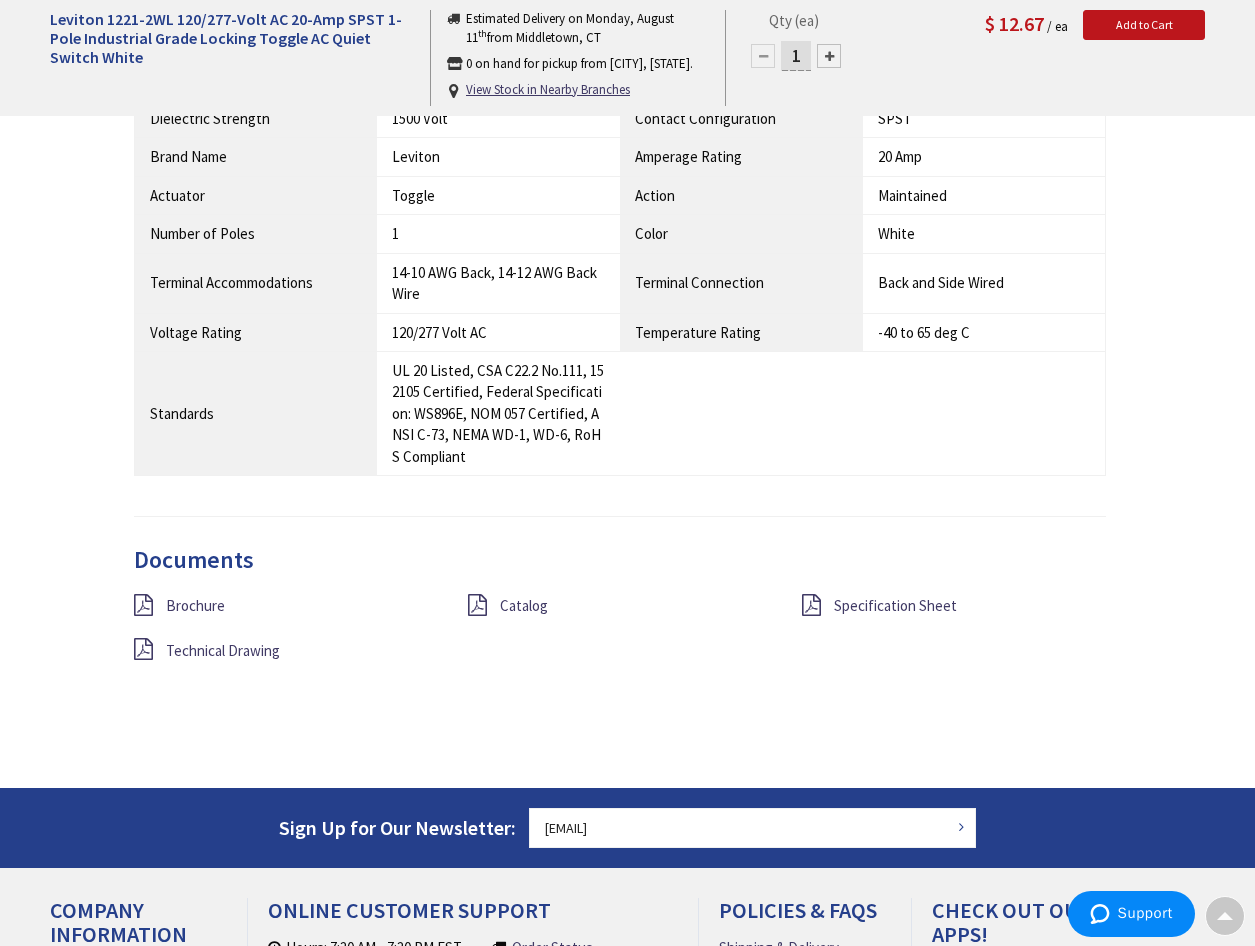 click on "Brochure" at bounding box center (286, 606) 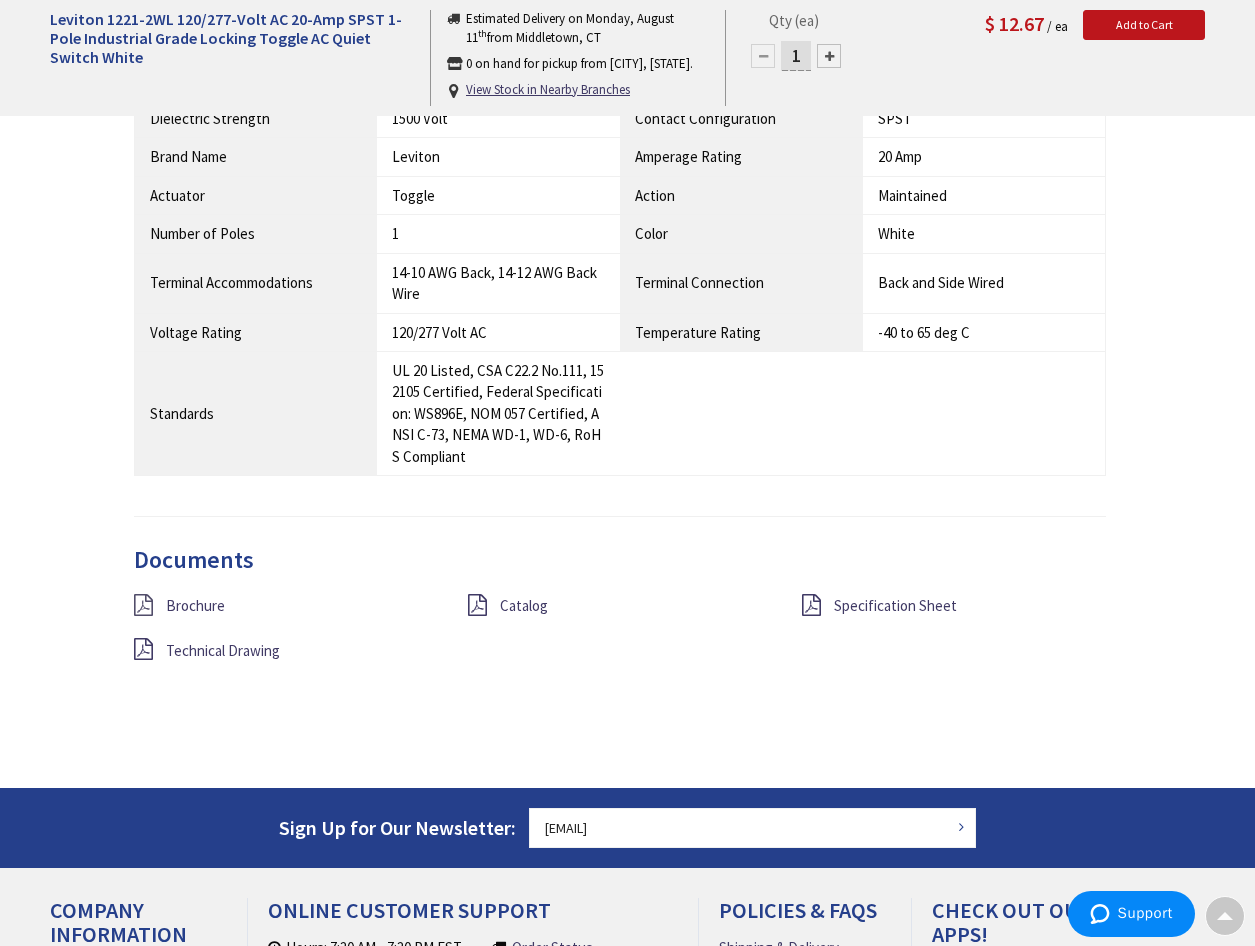 click at bounding box center [143, 605] 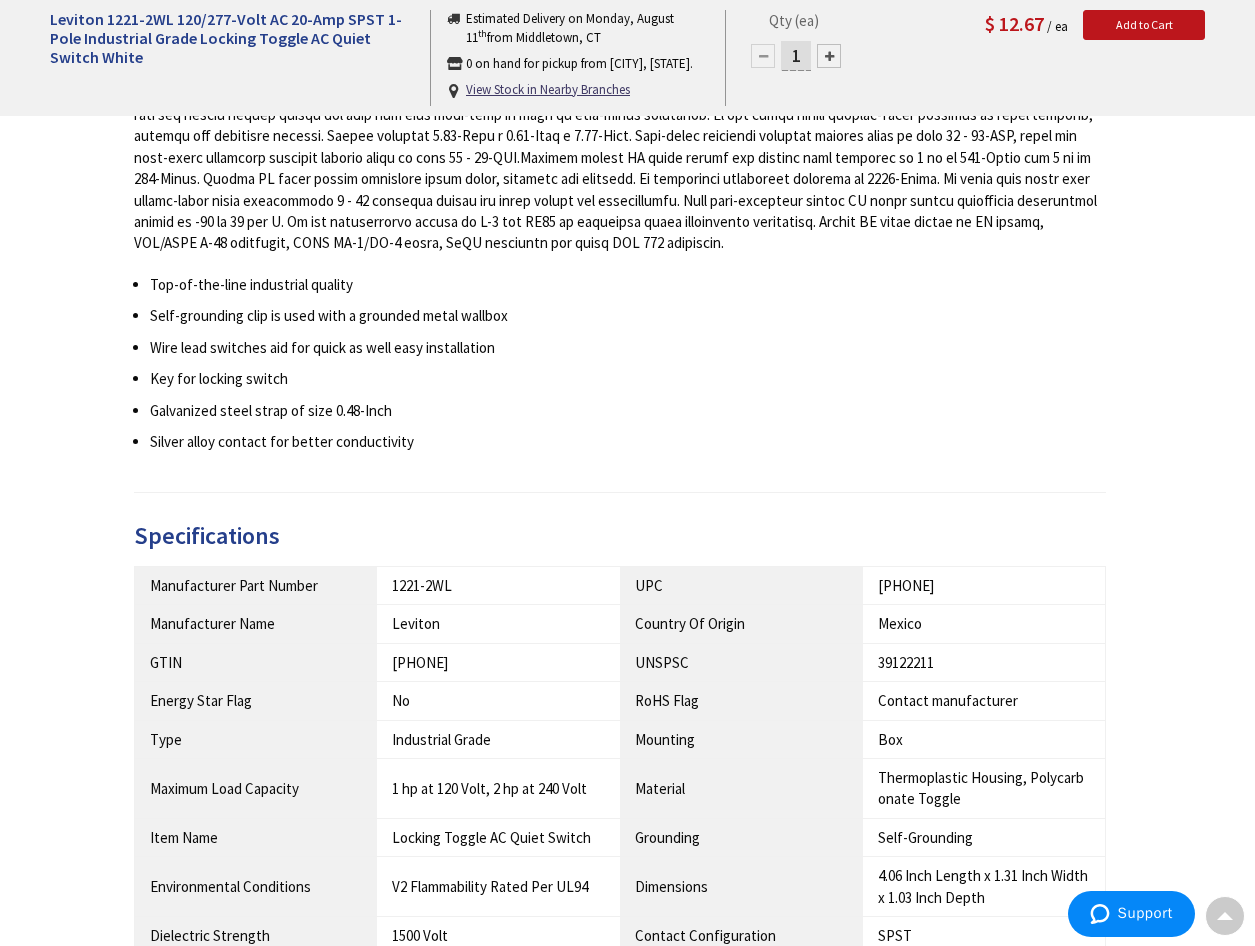 scroll, scrollTop: 0, scrollLeft: 0, axis: both 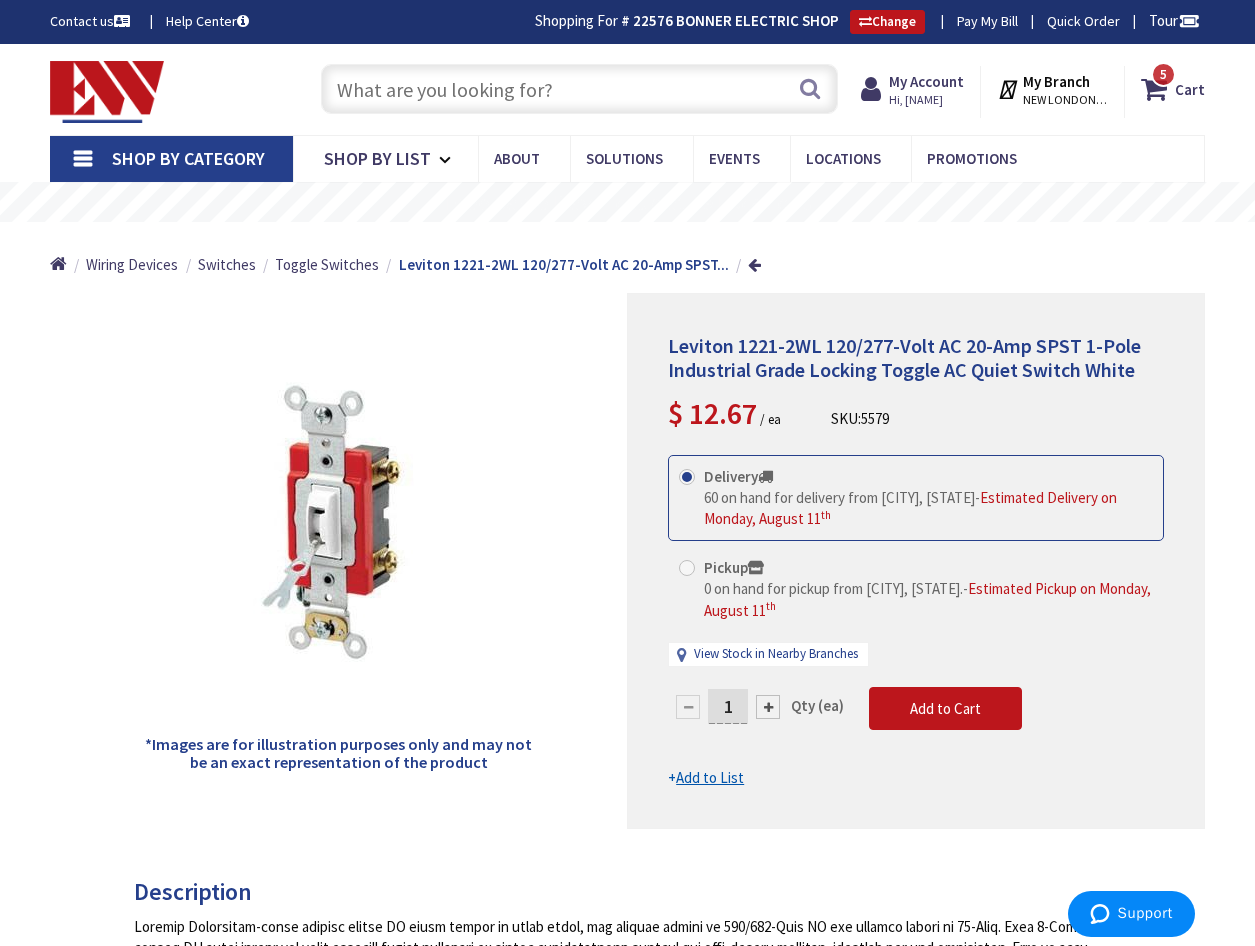 click at bounding box center (579, 89) 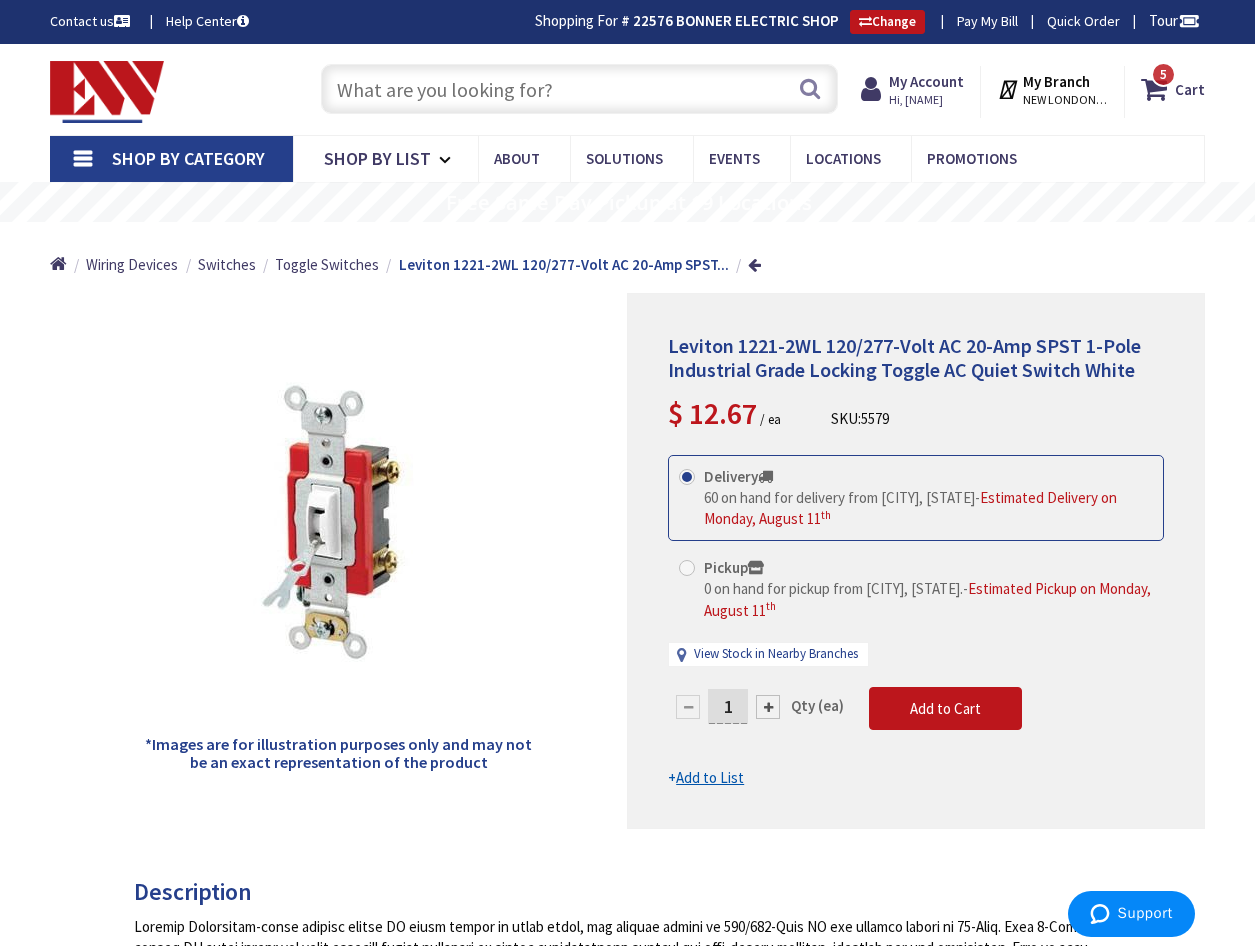 paste on "1224-2WL" 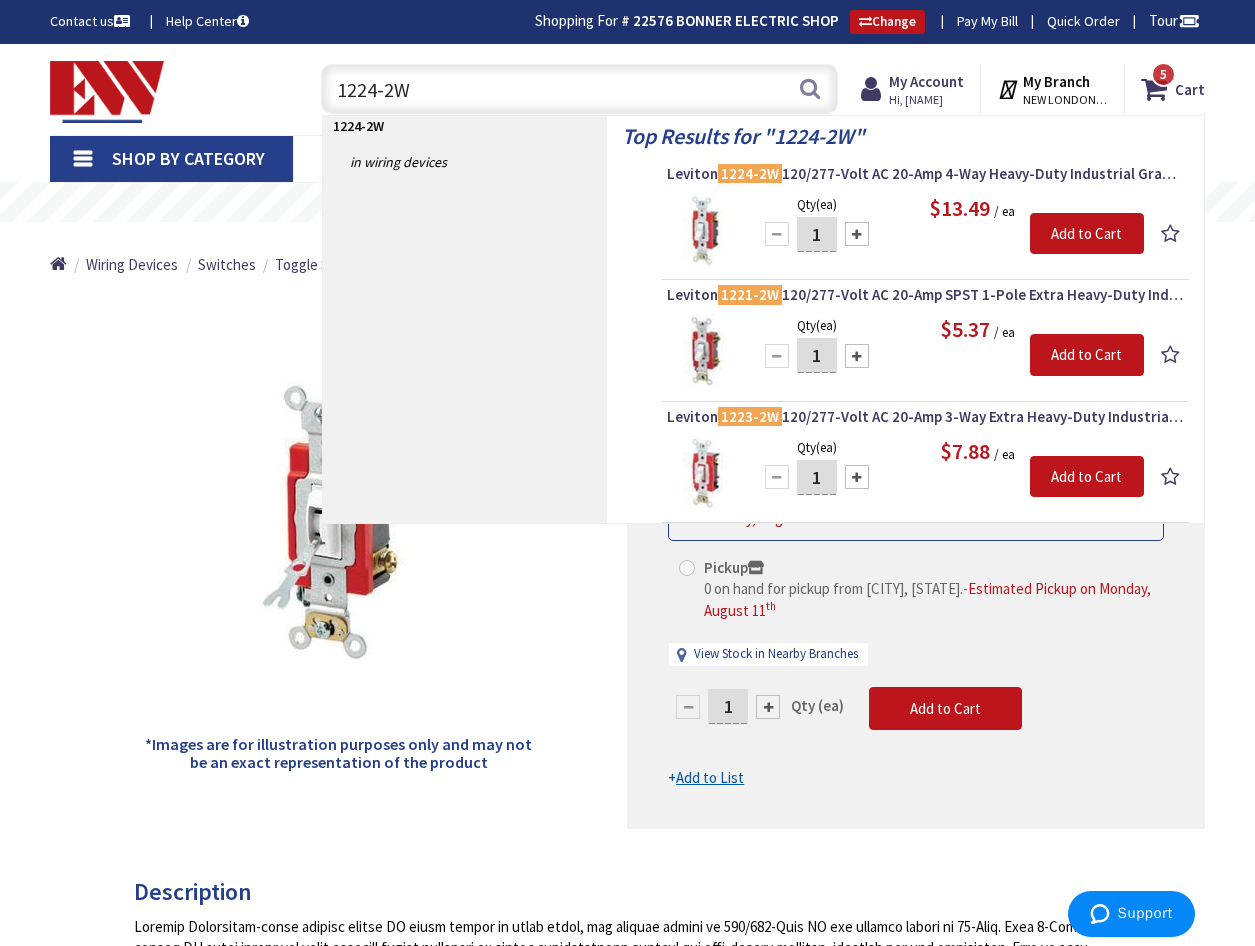 type on "1224-2WL" 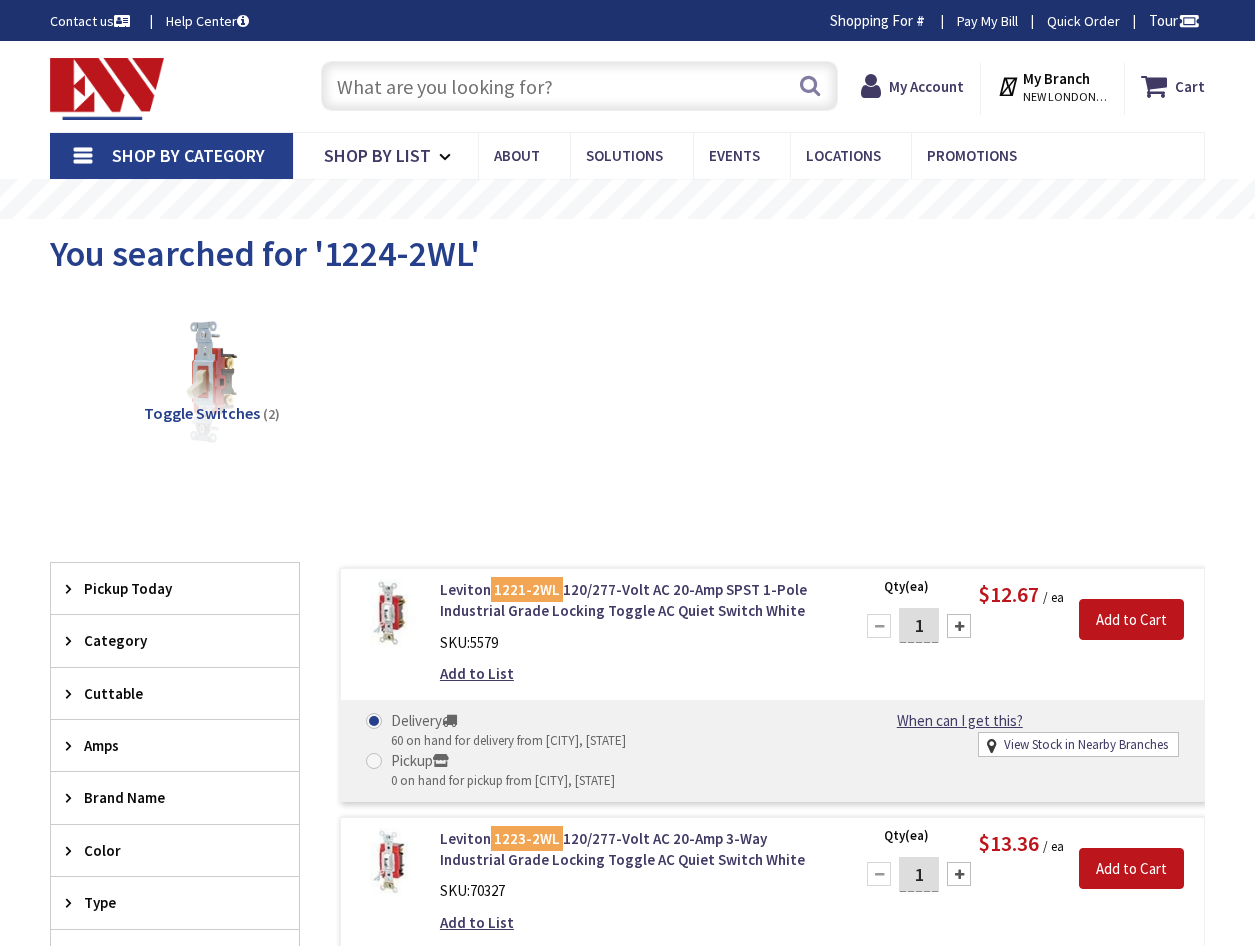 scroll, scrollTop: 0, scrollLeft: 0, axis: both 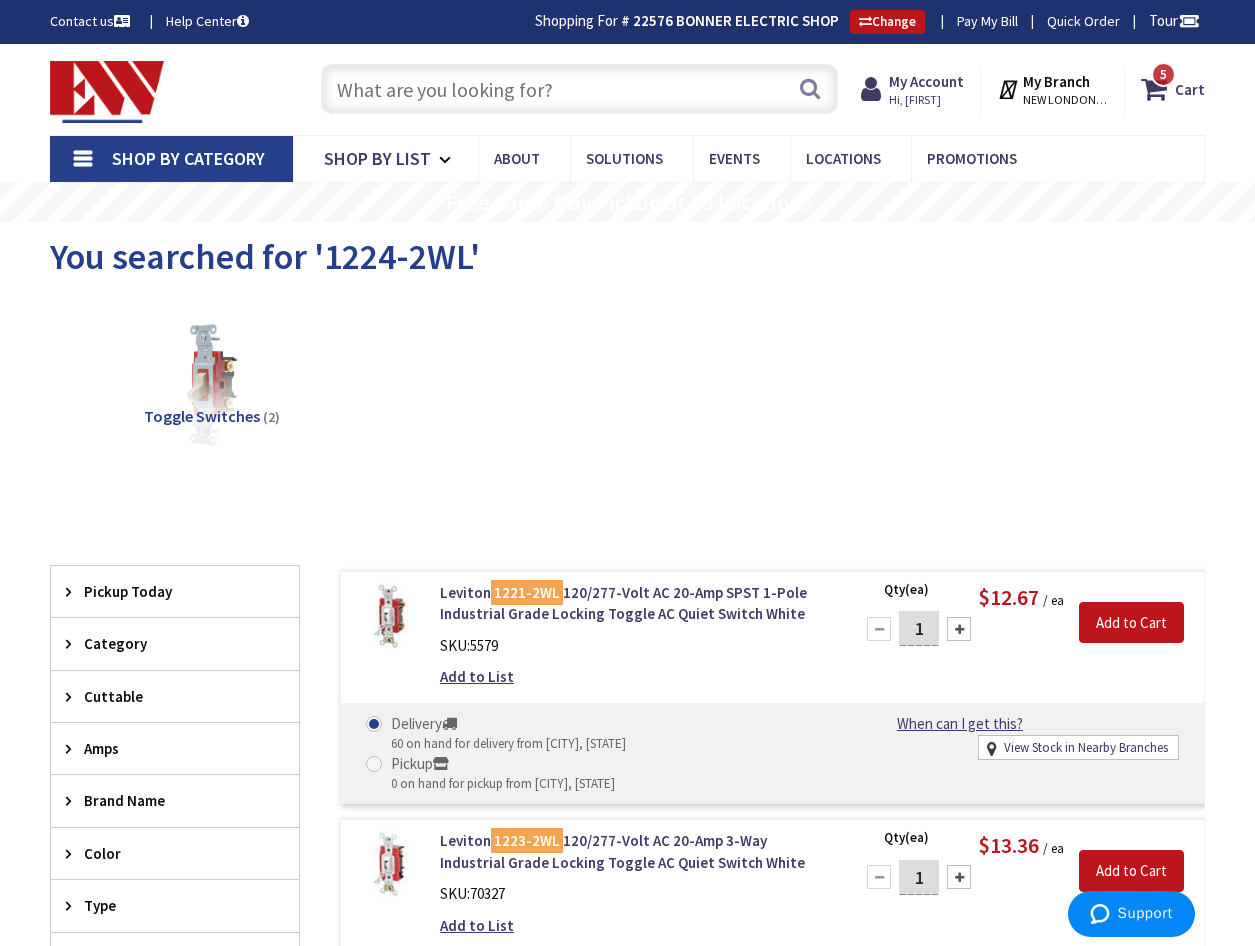 click at bounding box center (579, 89) 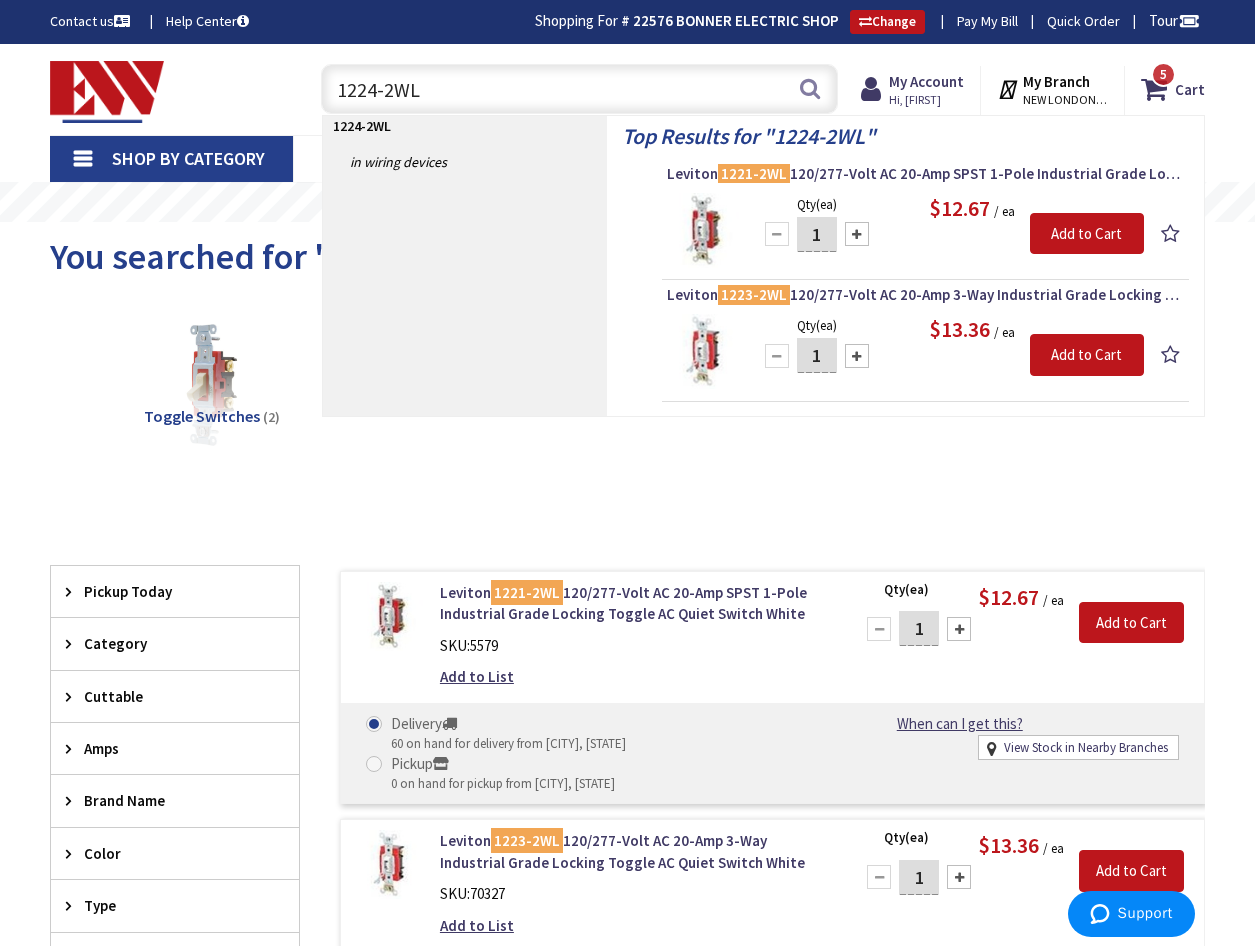drag, startPoint x: 436, startPoint y: 91, endPoint x: 299, endPoint y: 88, distance: 137.03284 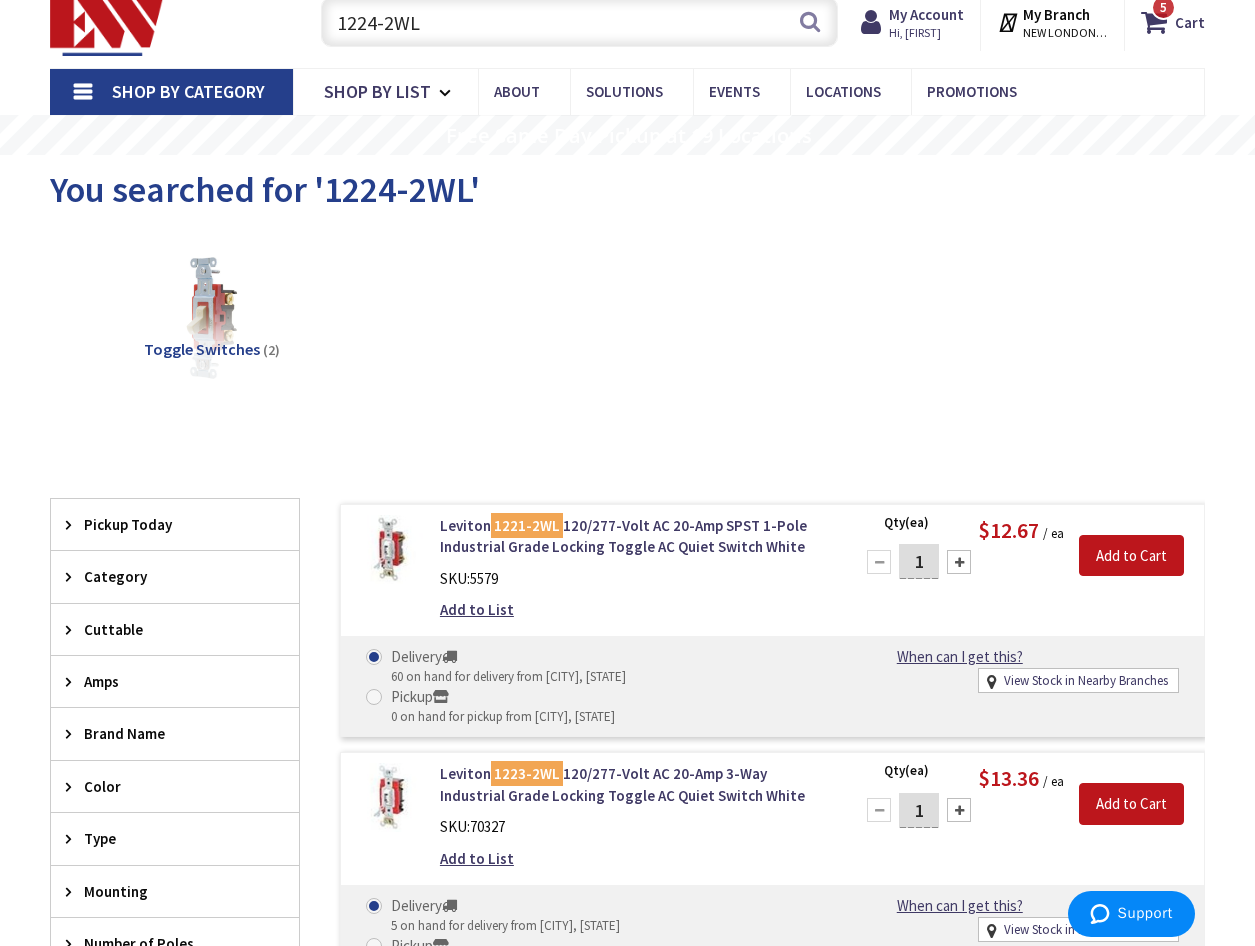 scroll, scrollTop: 100, scrollLeft: 0, axis: vertical 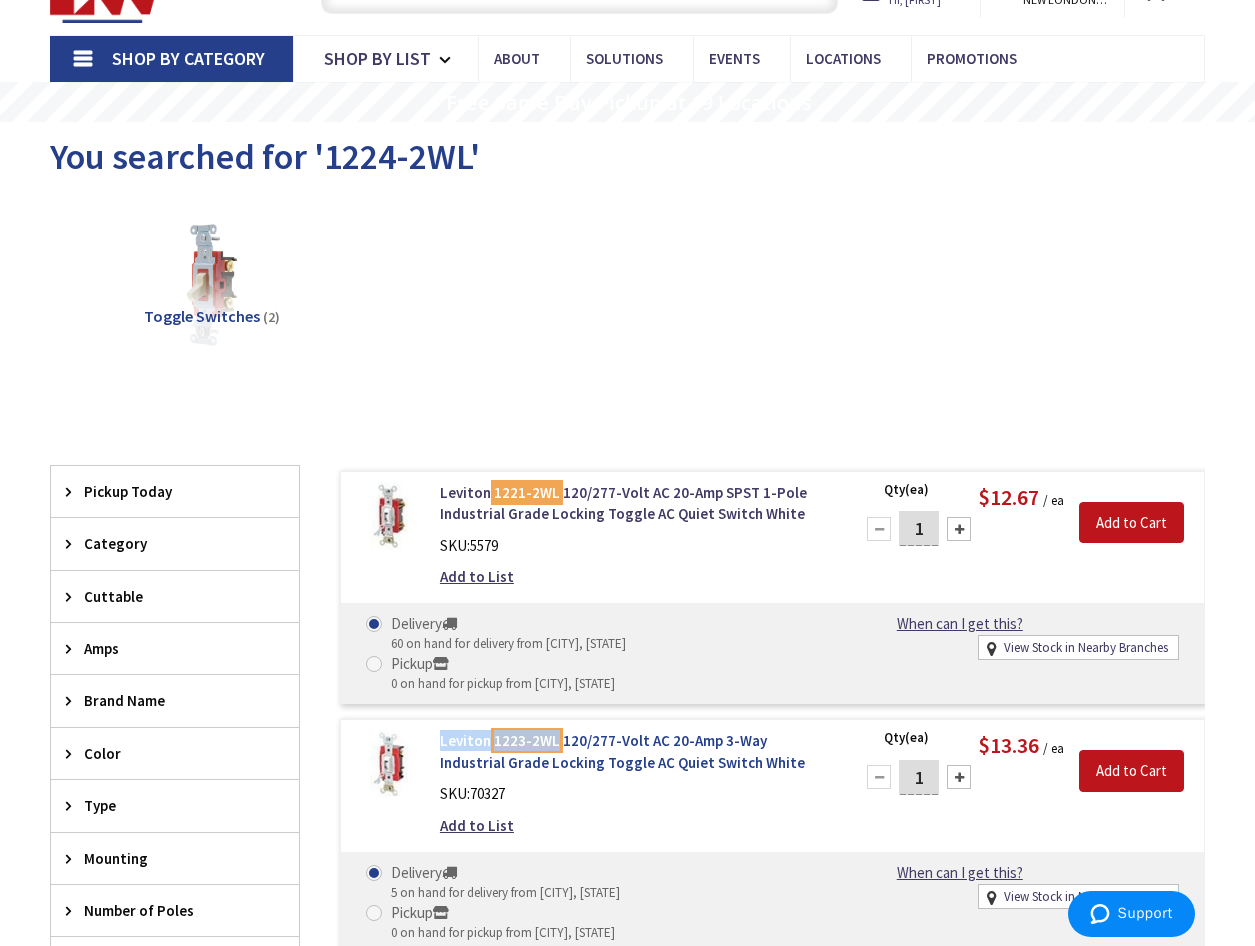 drag, startPoint x: 438, startPoint y: 740, endPoint x: 557, endPoint y: 743, distance: 119.03781 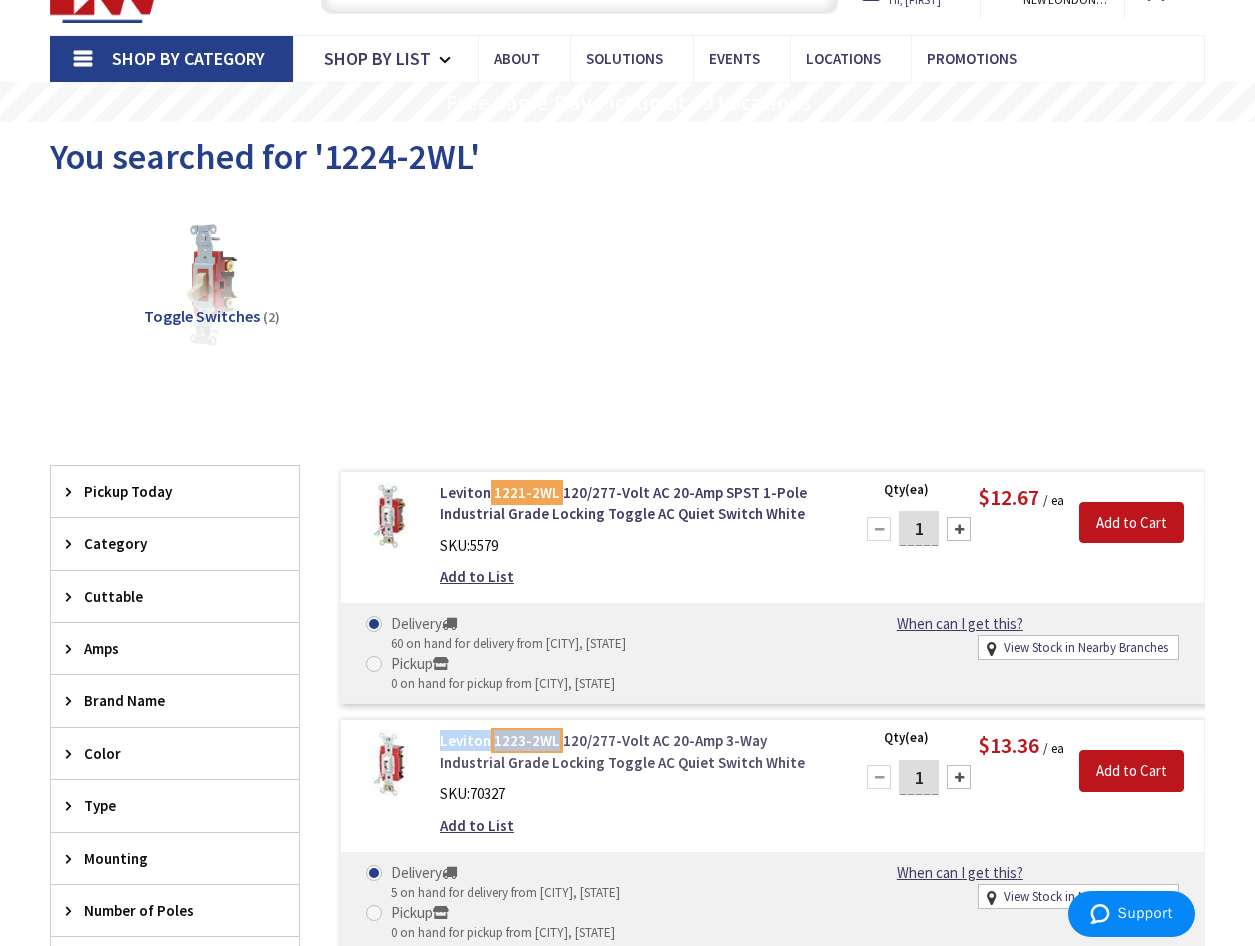 copy on "Leviton  1223-2WL" 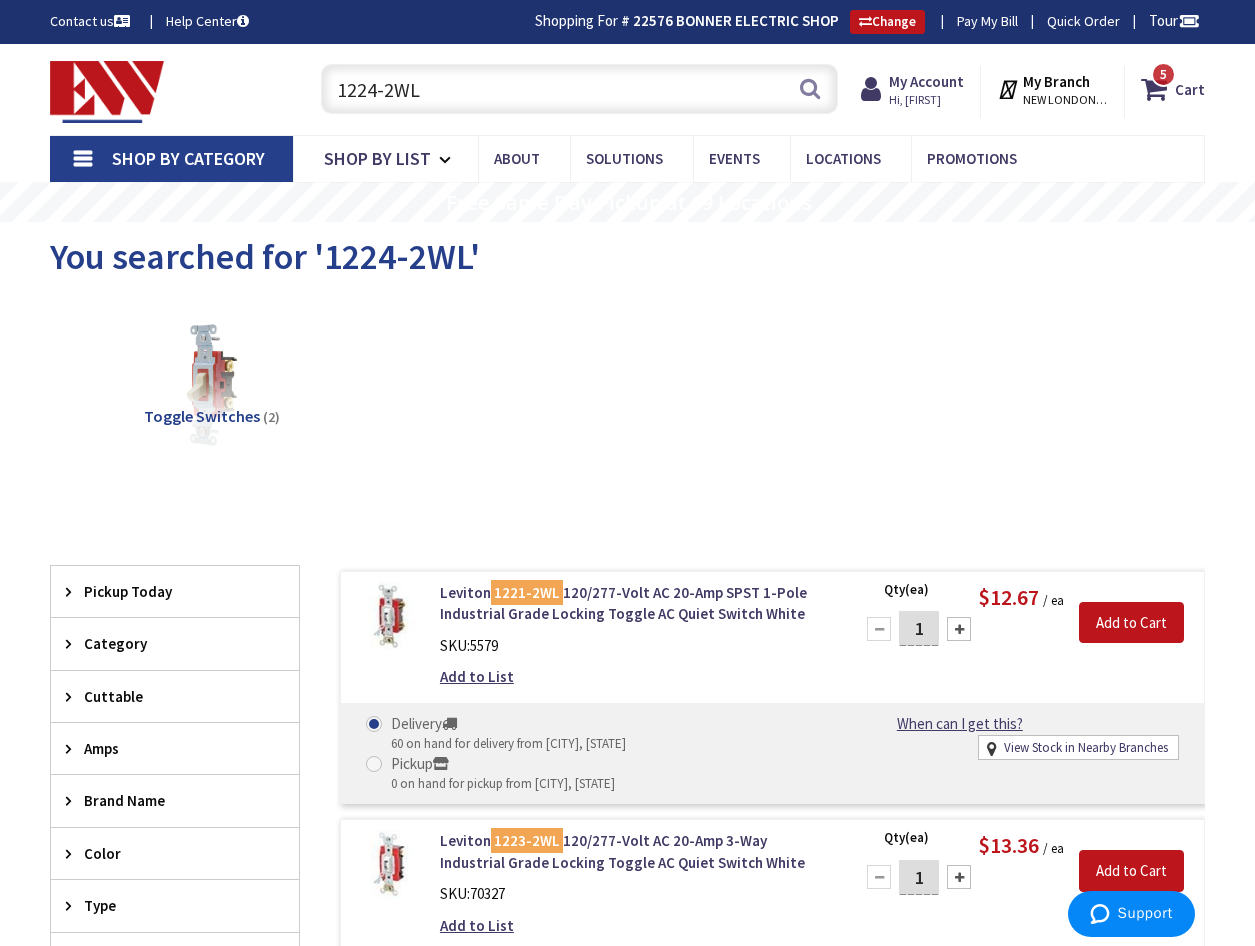 drag, startPoint x: 367, startPoint y: 97, endPoint x: 261, endPoint y: 89, distance: 106.30146 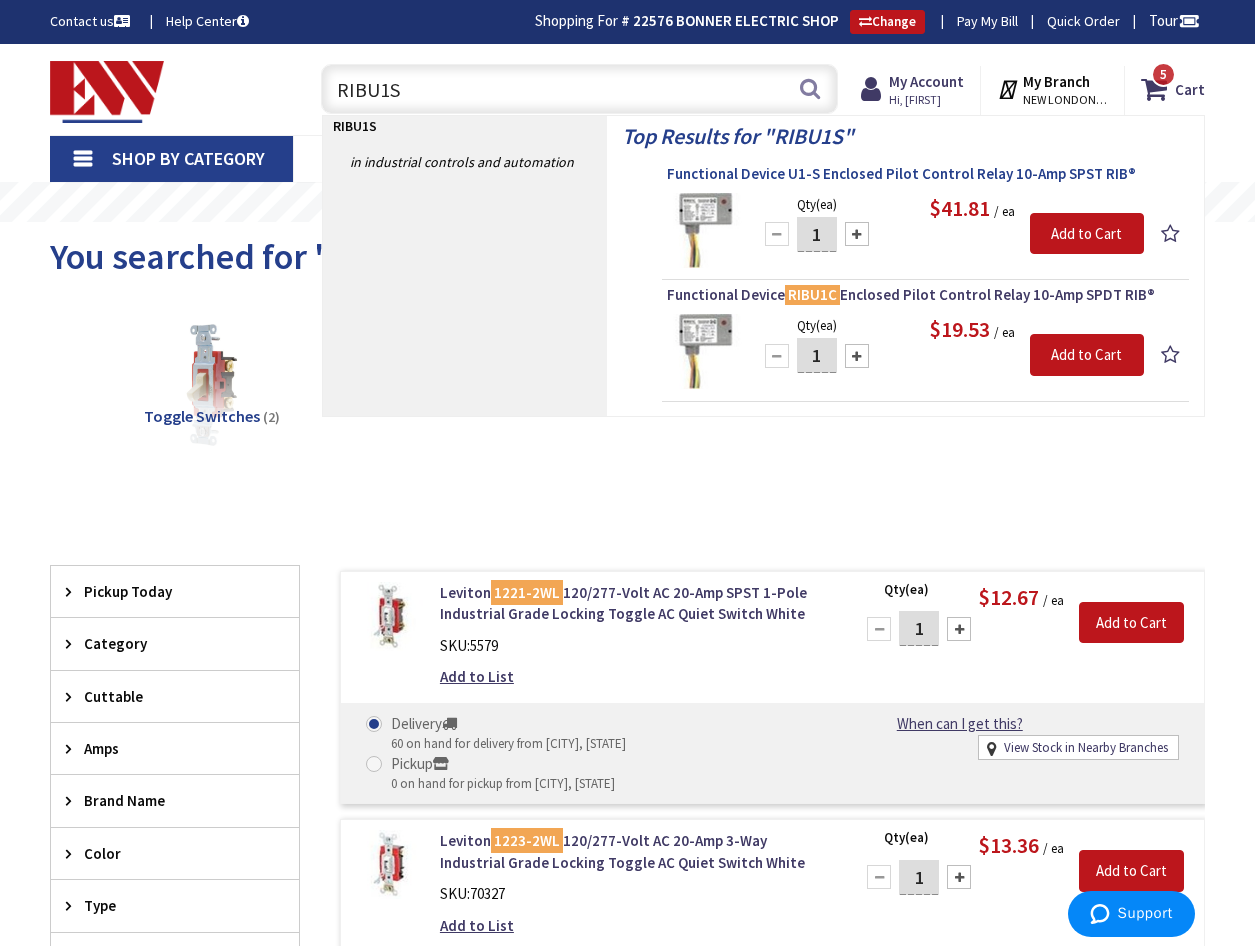 type on "RIBU1S" 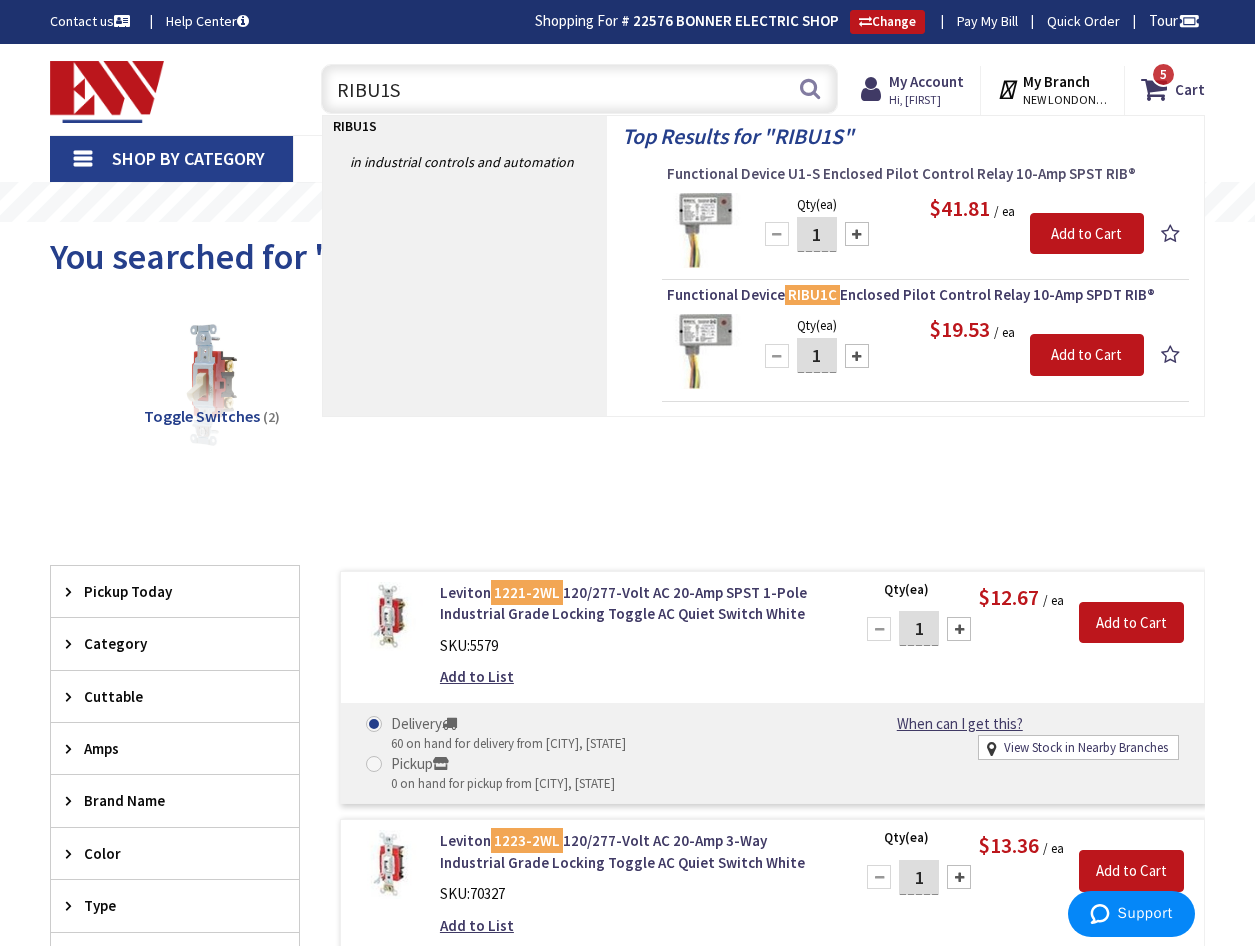 click on "Functional Device U1-S Enclosed Pilot Control Relay 10-Amp SPST RIB®" at bounding box center [925, 174] 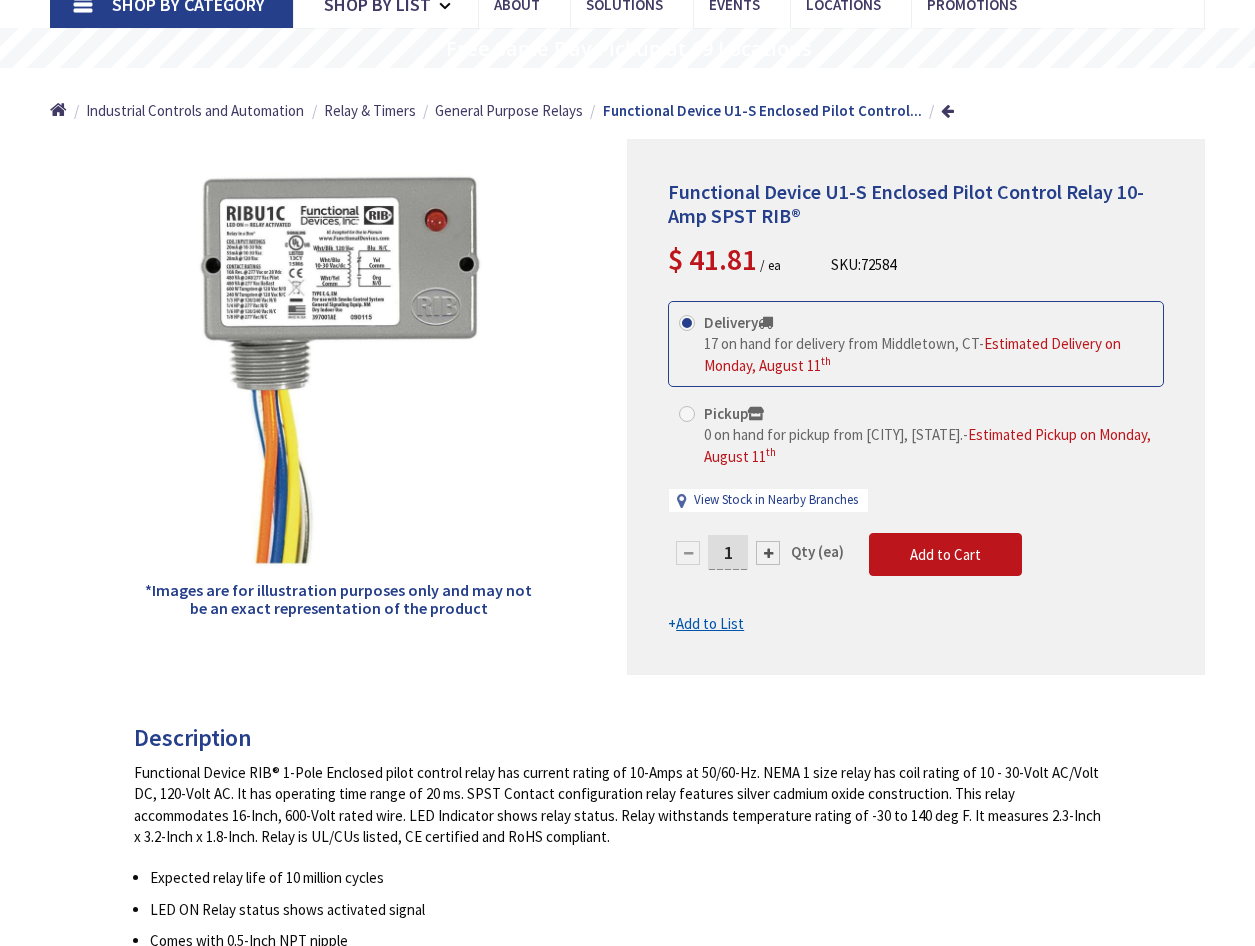 scroll, scrollTop: 300, scrollLeft: 0, axis: vertical 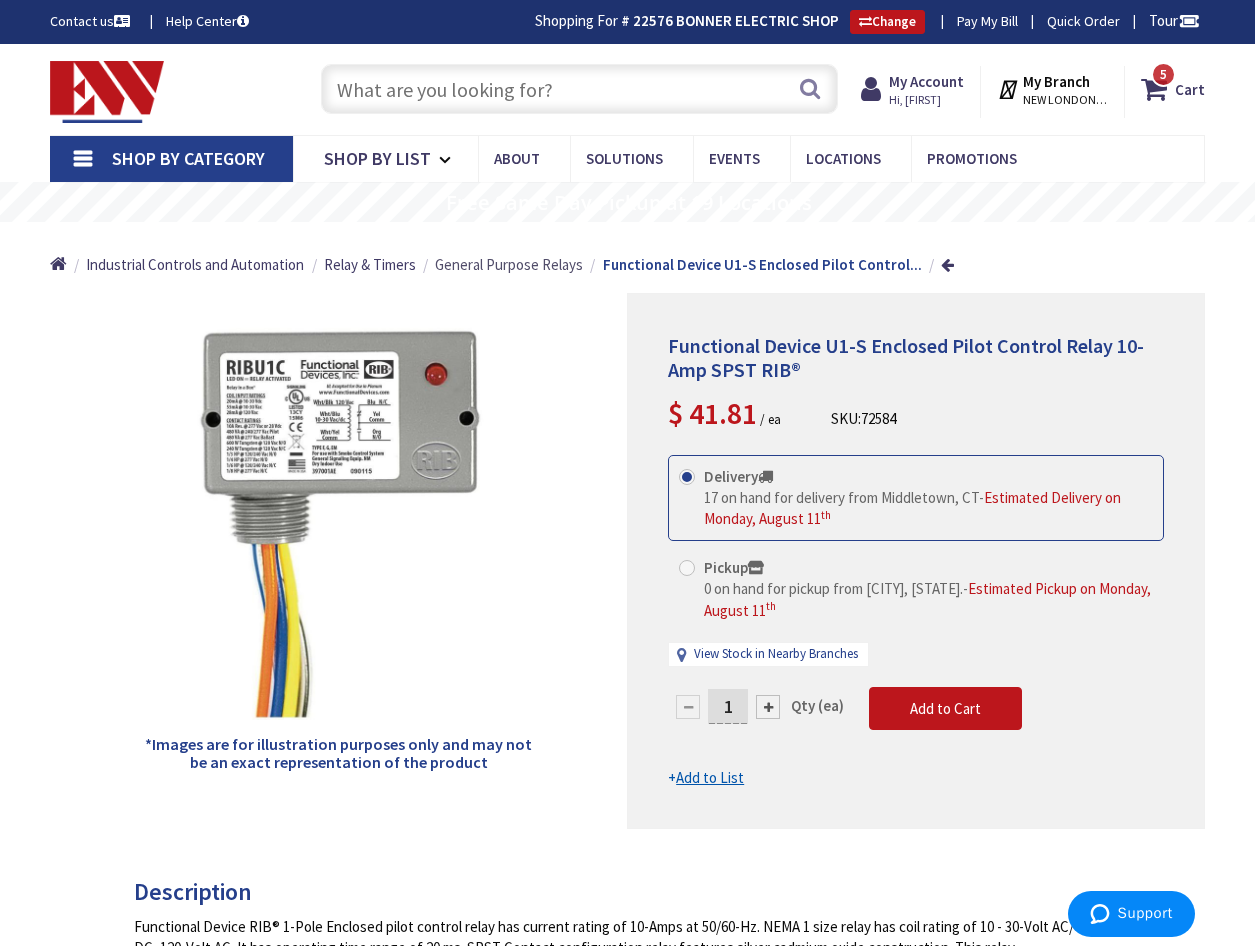 click on "General Purpose Relays" at bounding box center [509, 264] 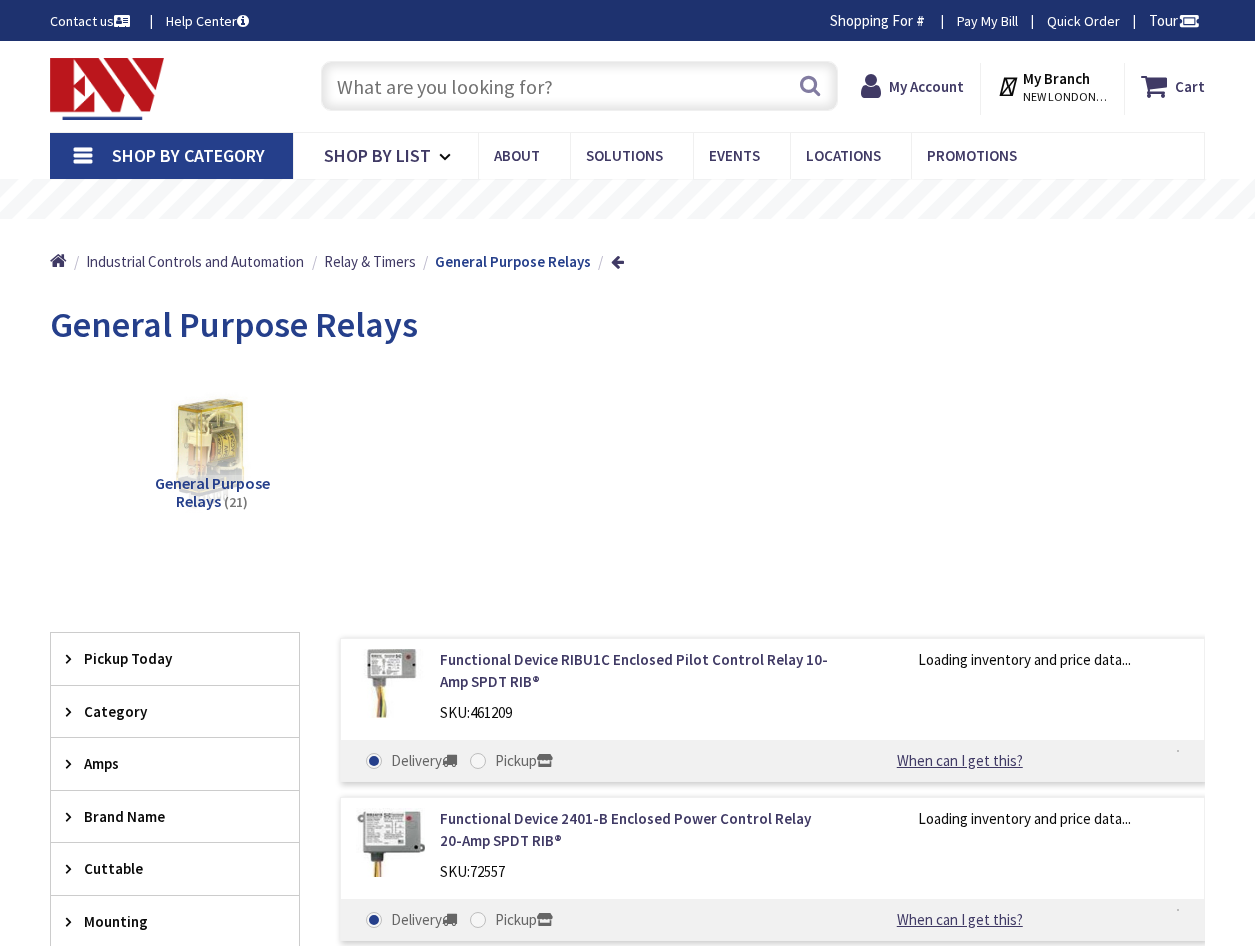 scroll, scrollTop: 0, scrollLeft: 0, axis: both 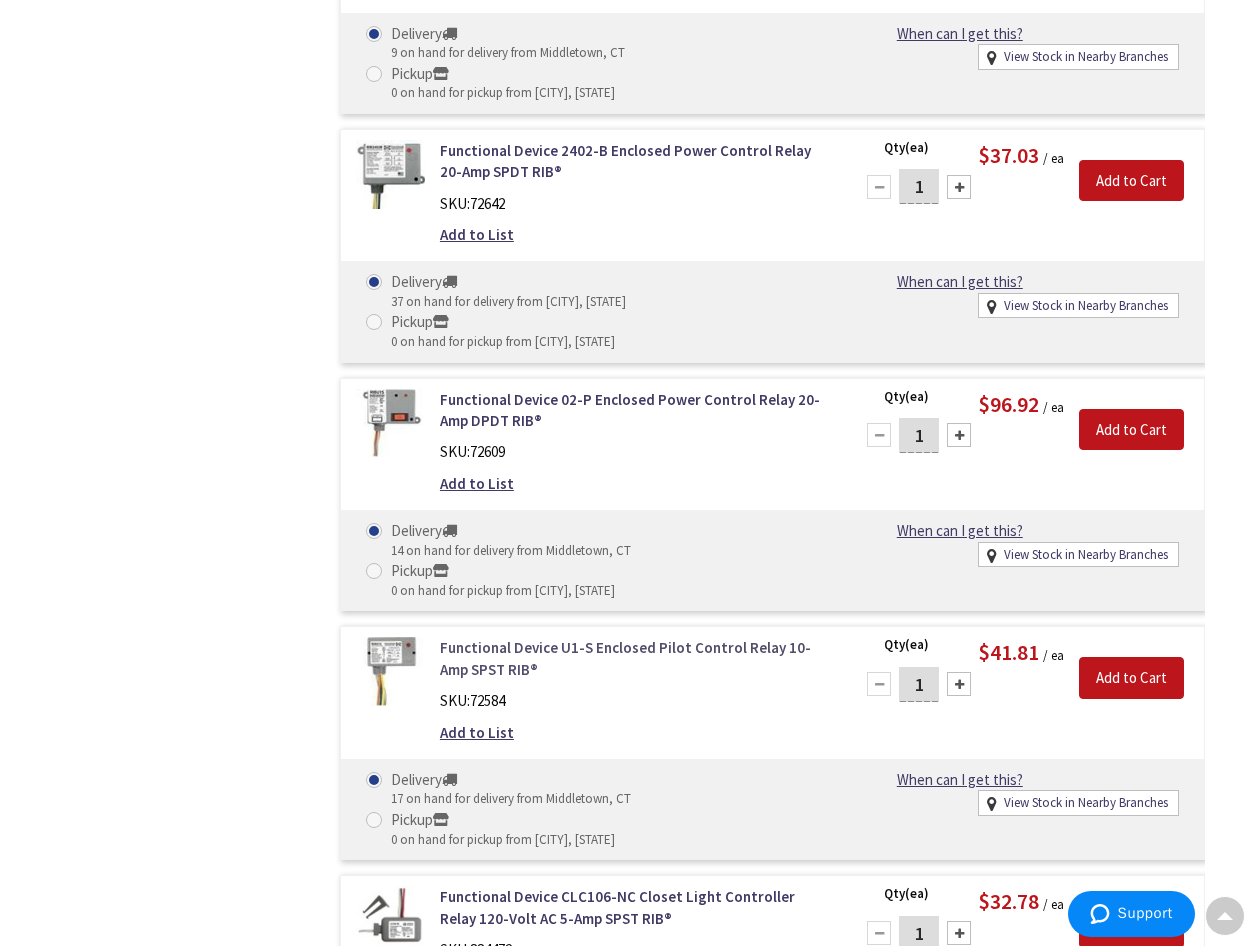 click on "Functional Device U1-S Enclosed Pilot Control Relay 10-Amp SPST RIB®" at bounding box center [635, 658] 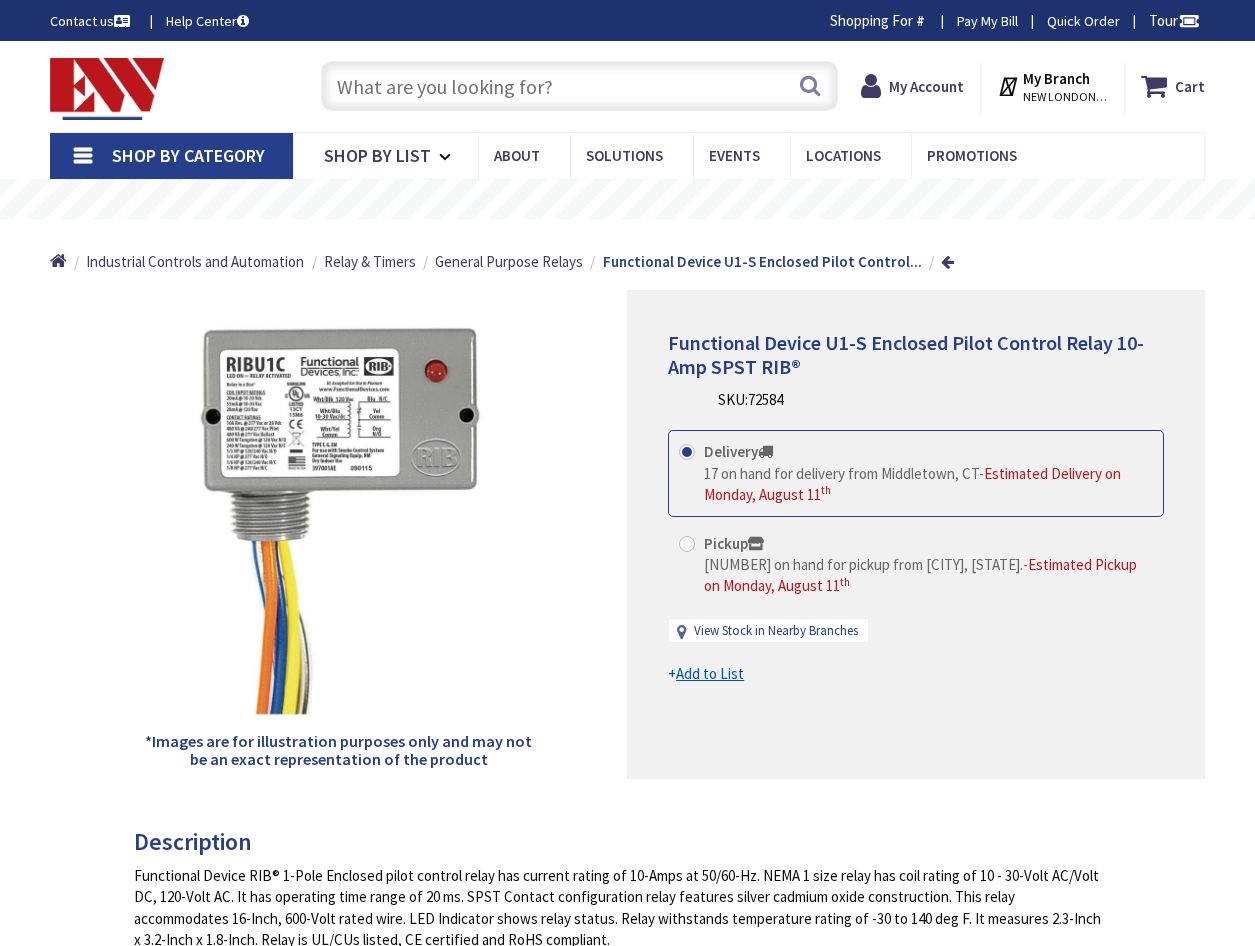 scroll, scrollTop: 0, scrollLeft: 0, axis: both 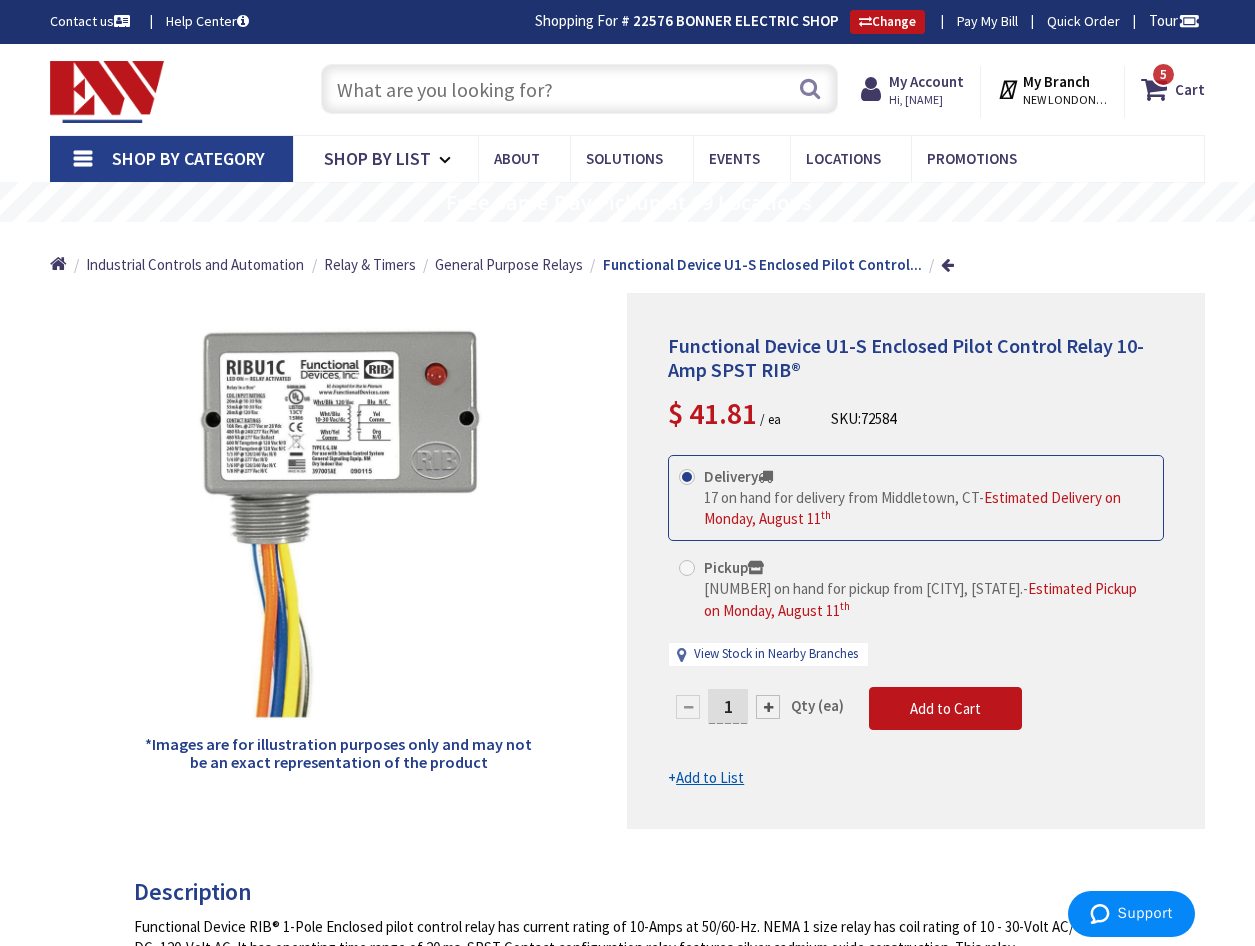 click at bounding box center (579, 89) 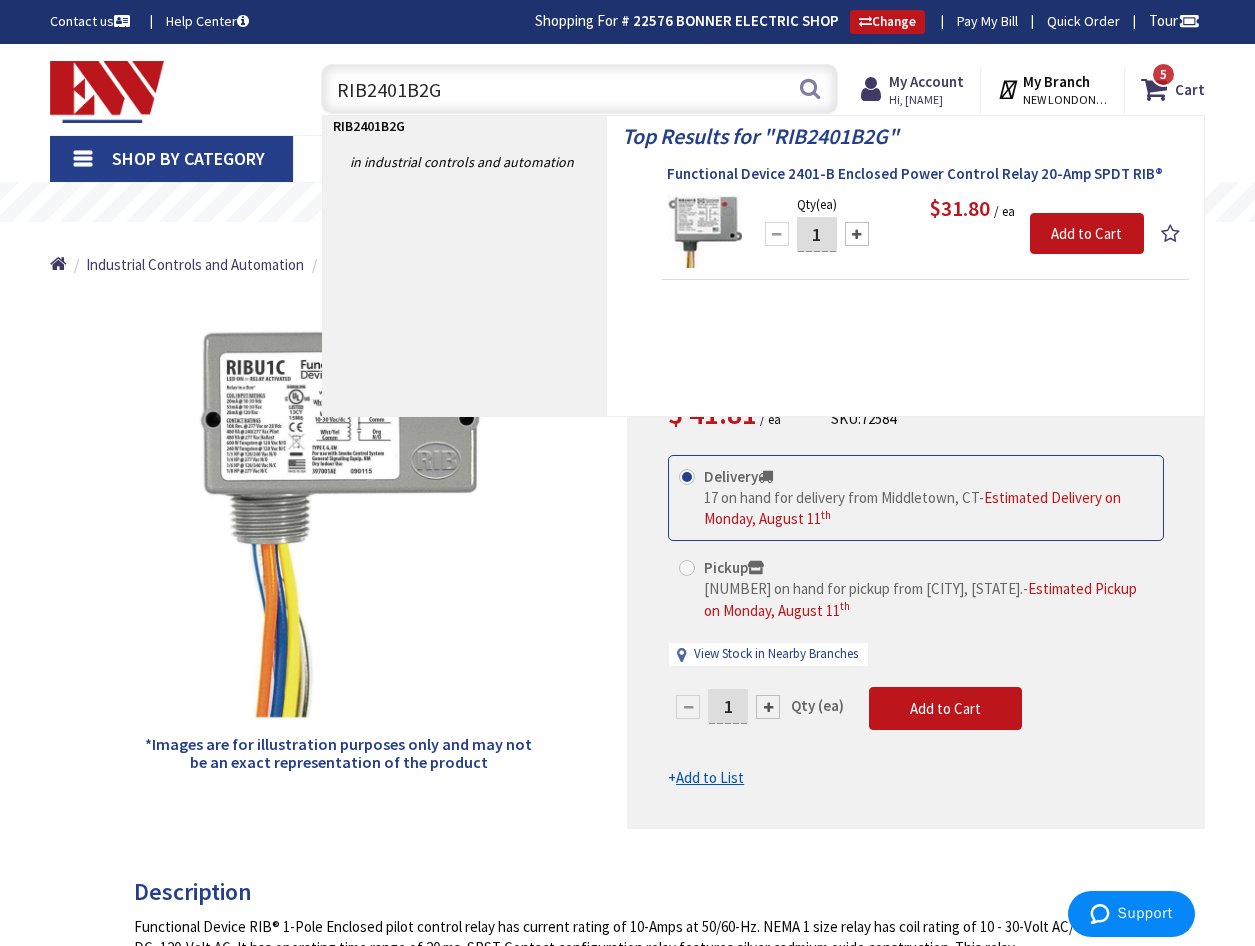 type on "RIB2401B2G" 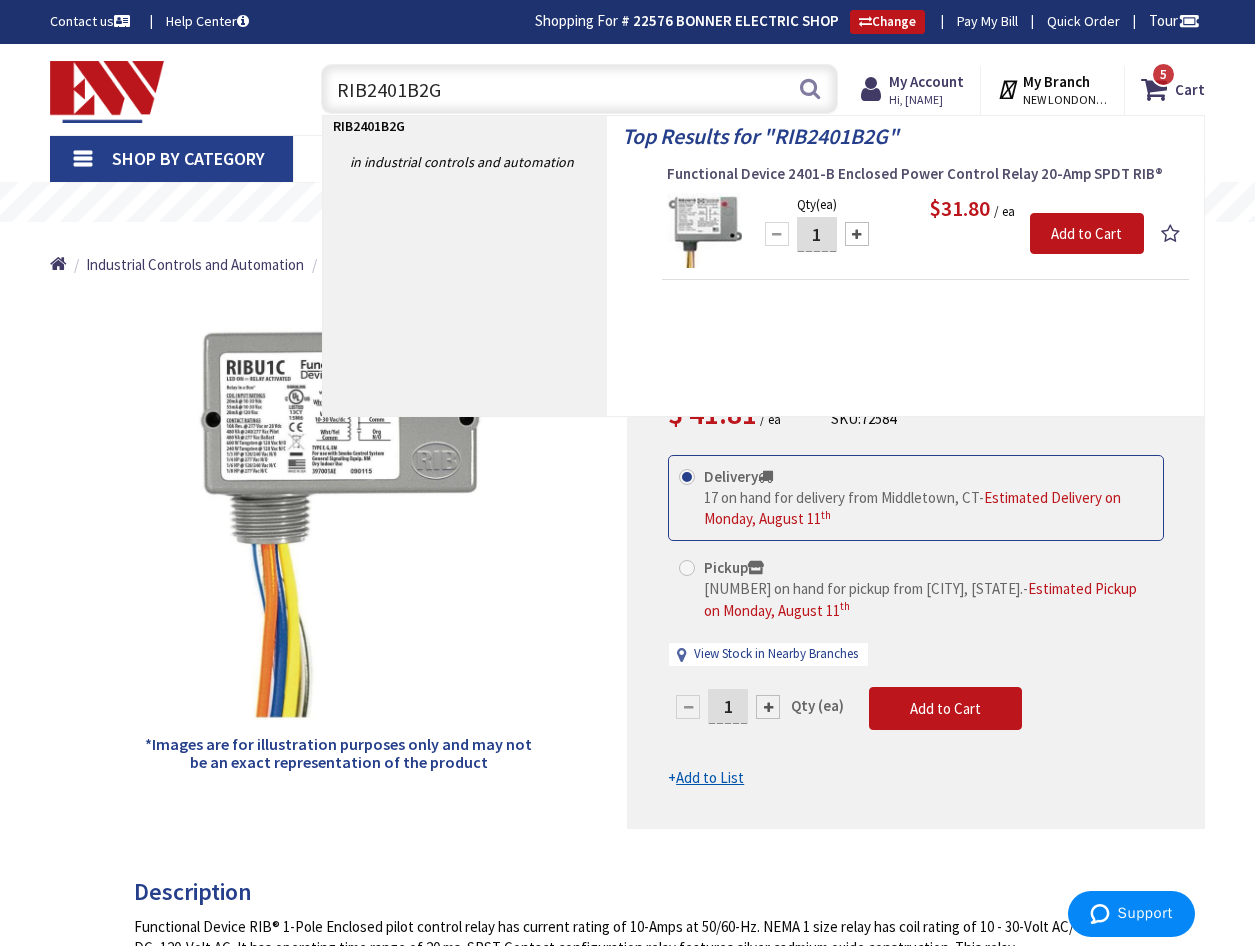 click on "Functional Device 2401-B Enclosed Power Control Relay 20-Amp SPDT RIB®" at bounding box center (925, 174) 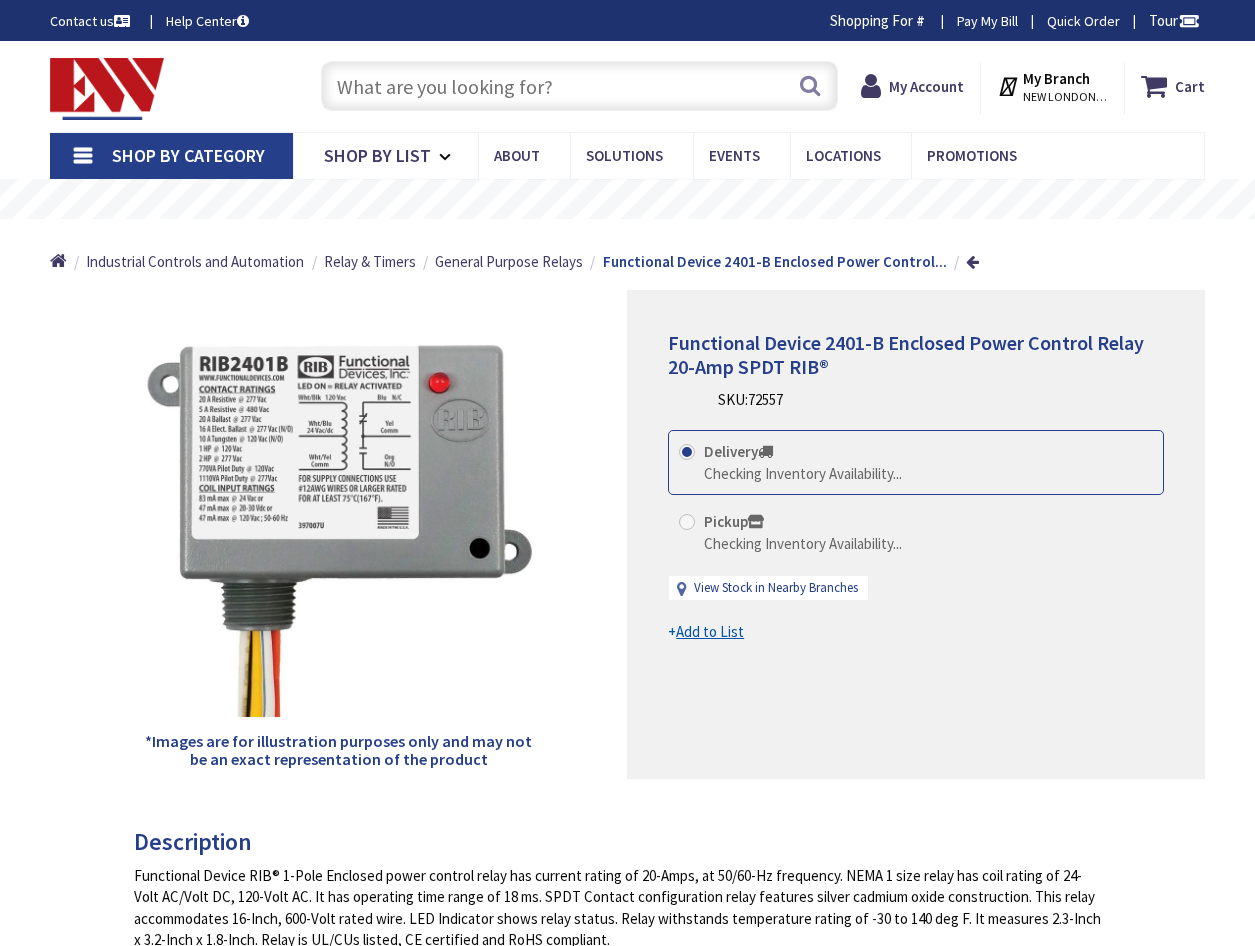 scroll, scrollTop: 0, scrollLeft: 0, axis: both 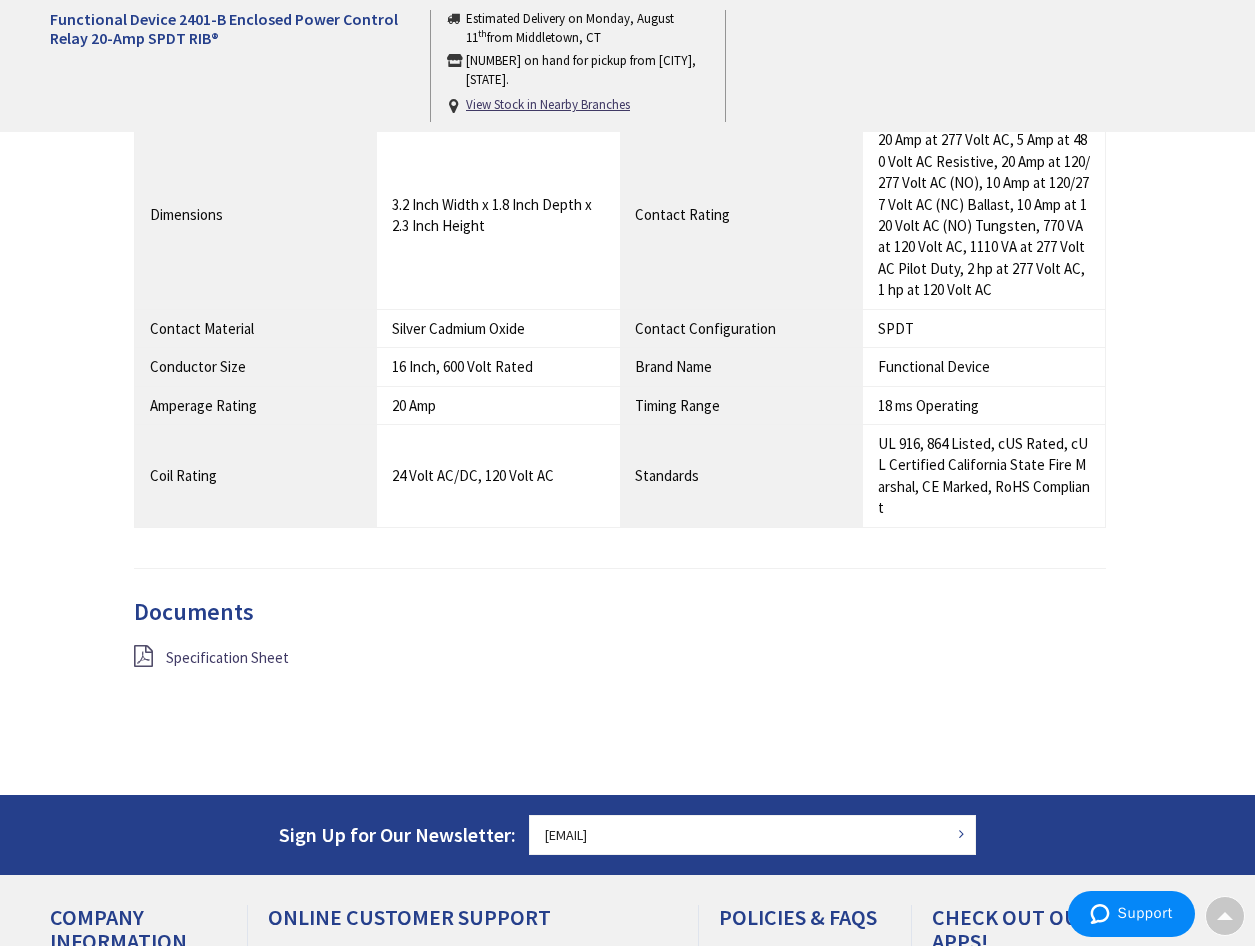 click at bounding box center (143, 656) 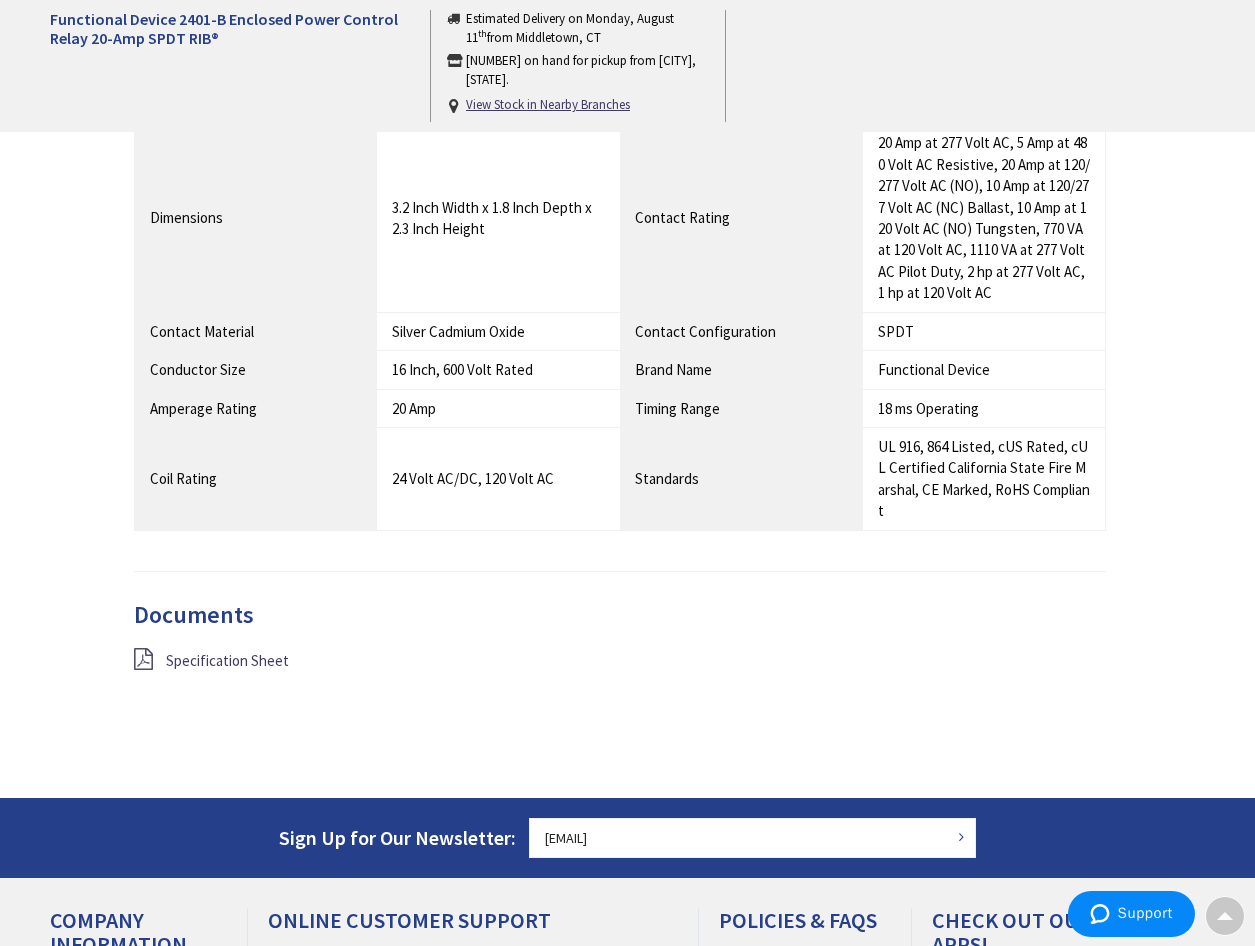 scroll, scrollTop: 1303, scrollLeft: 0, axis: vertical 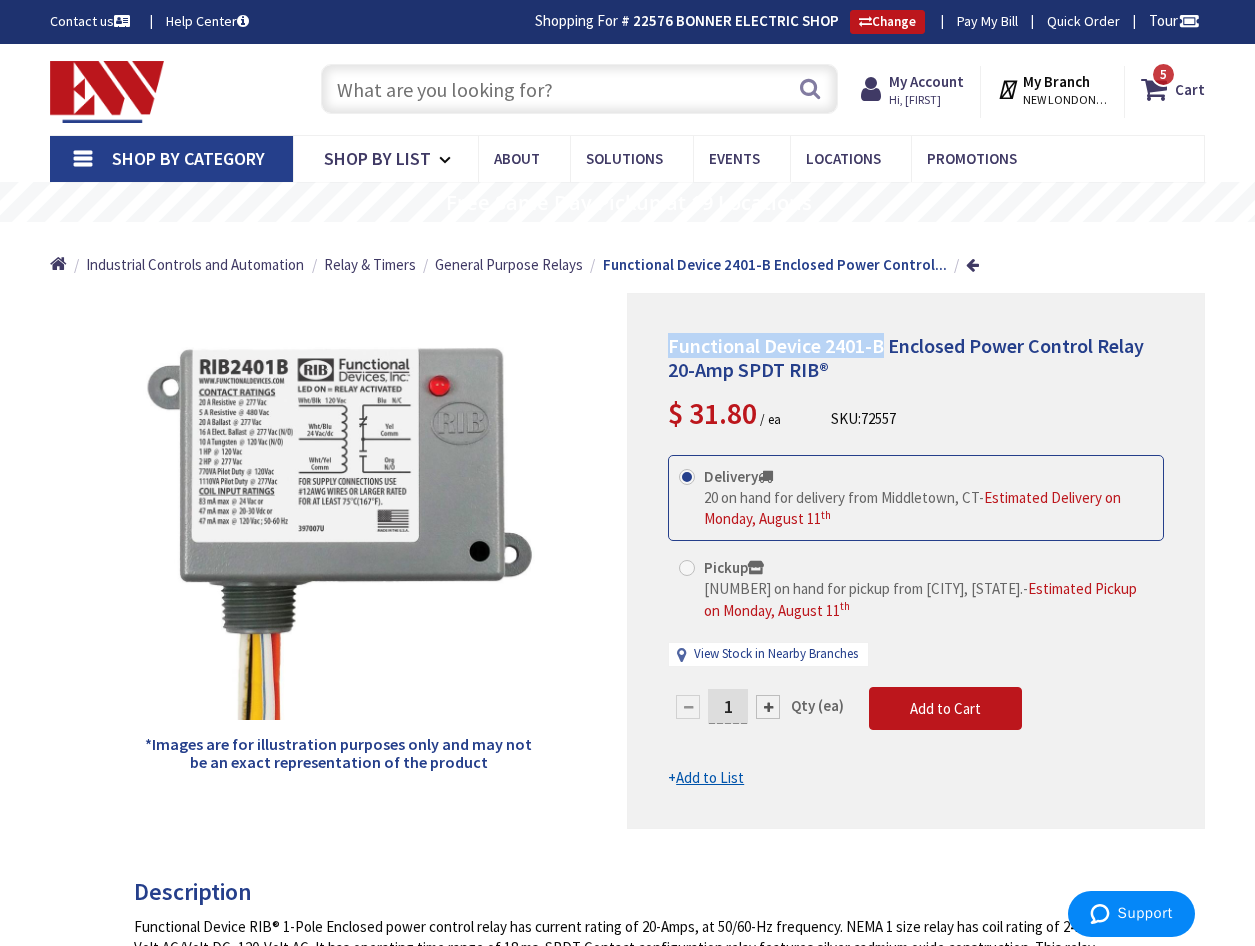 drag, startPoint x: 661, startPoint y: 348, endPoint x: 881, endPoint y: 343, distance: 220.05681 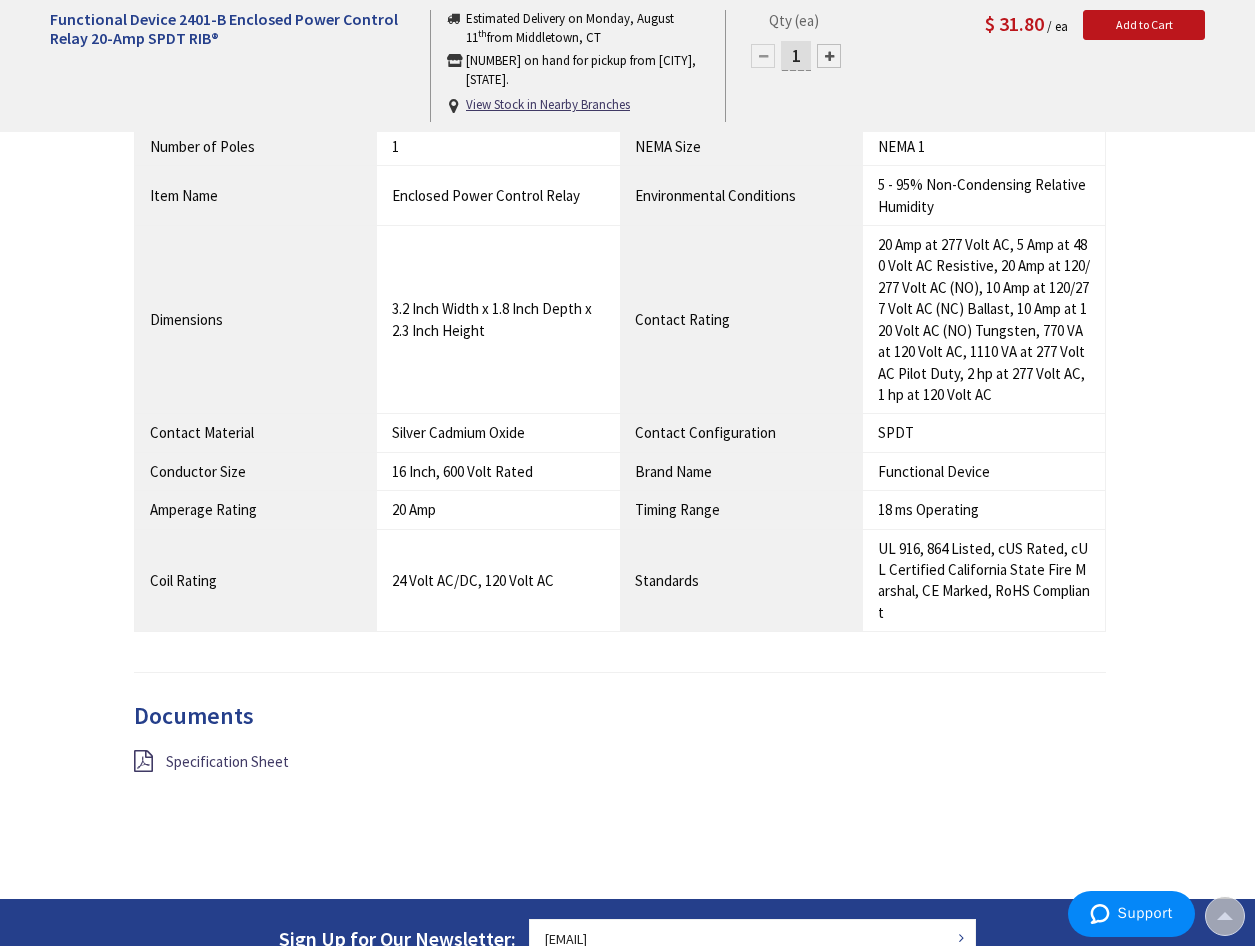 scroll, scrollTop: 1500, scrollLeft: 0, axis: vertical 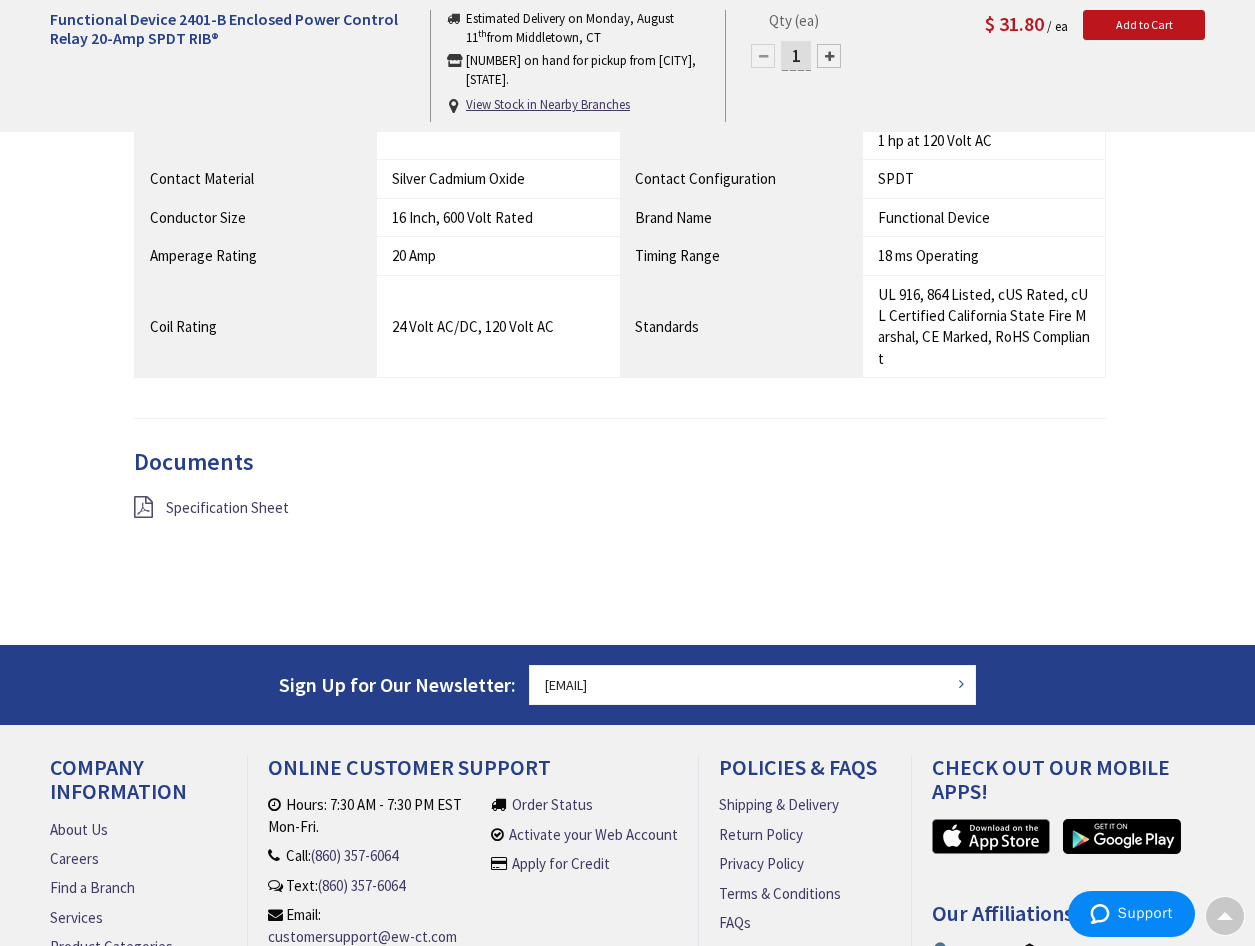click at bounding box center (143, 507) 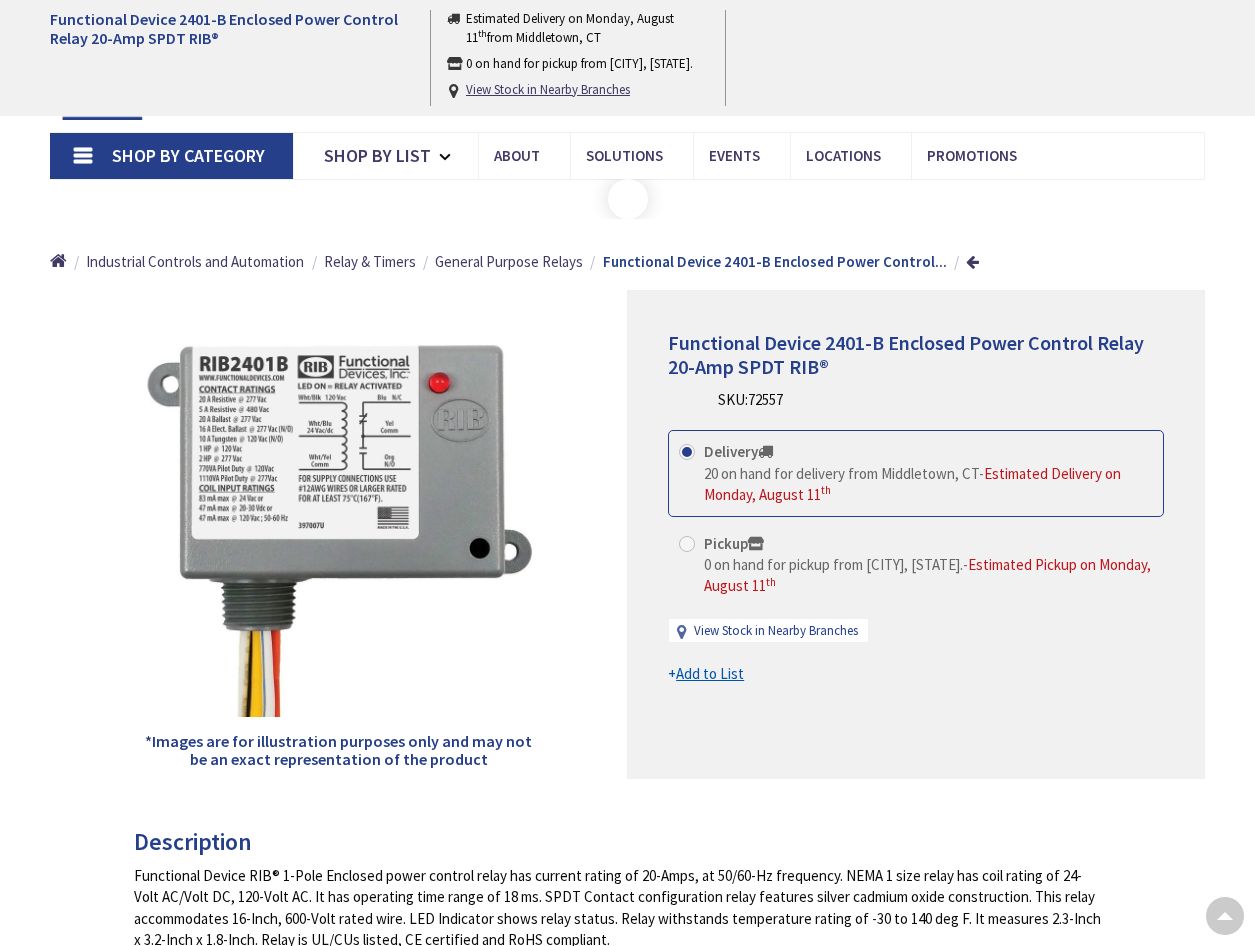 scroll, scrollTop: 1364, scrollLeft: 0, axis: vertical 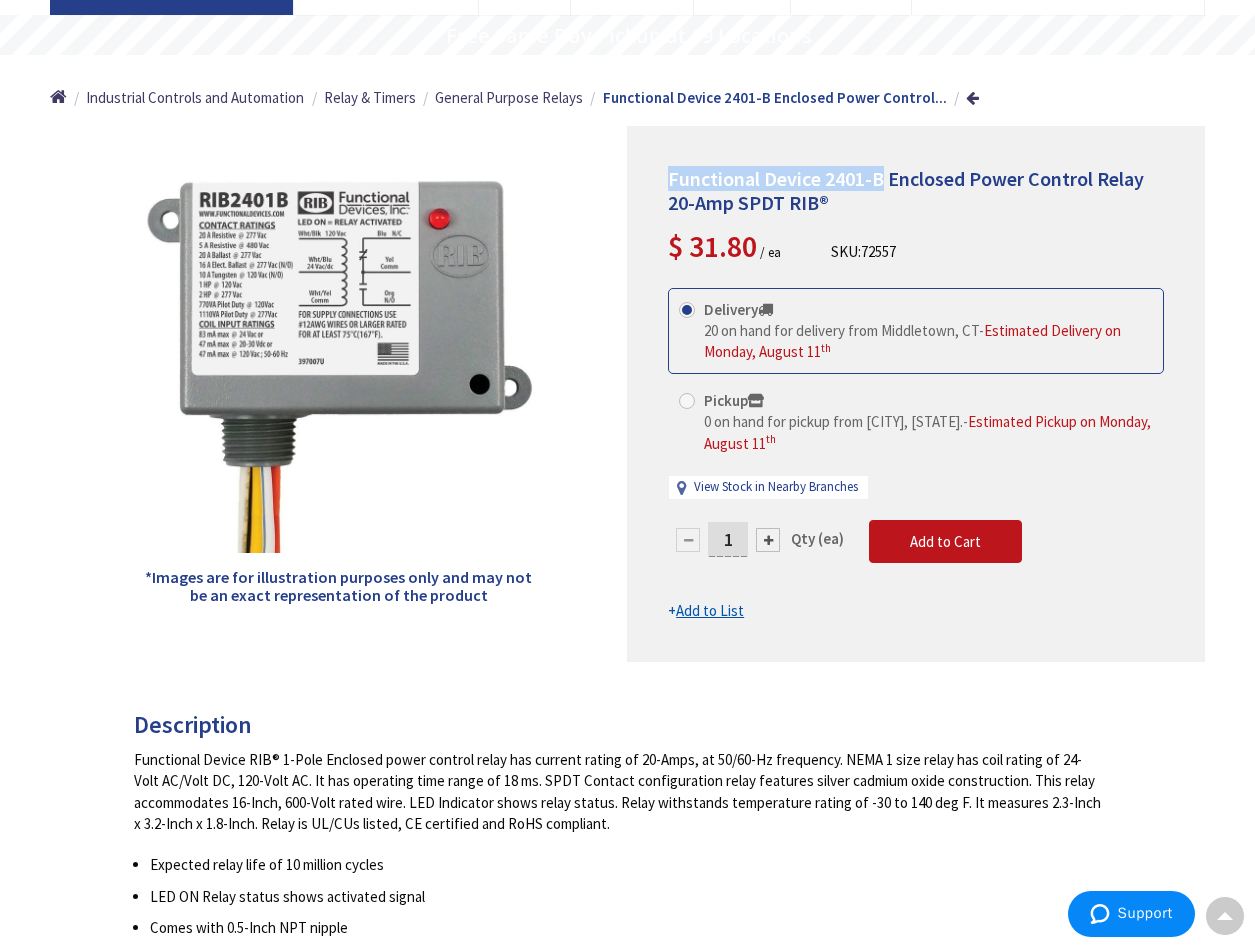 drag, startPoint x: 665, startPoint y: 181, endPoint x: 884, endPoint y: 185, distance: 219.03653 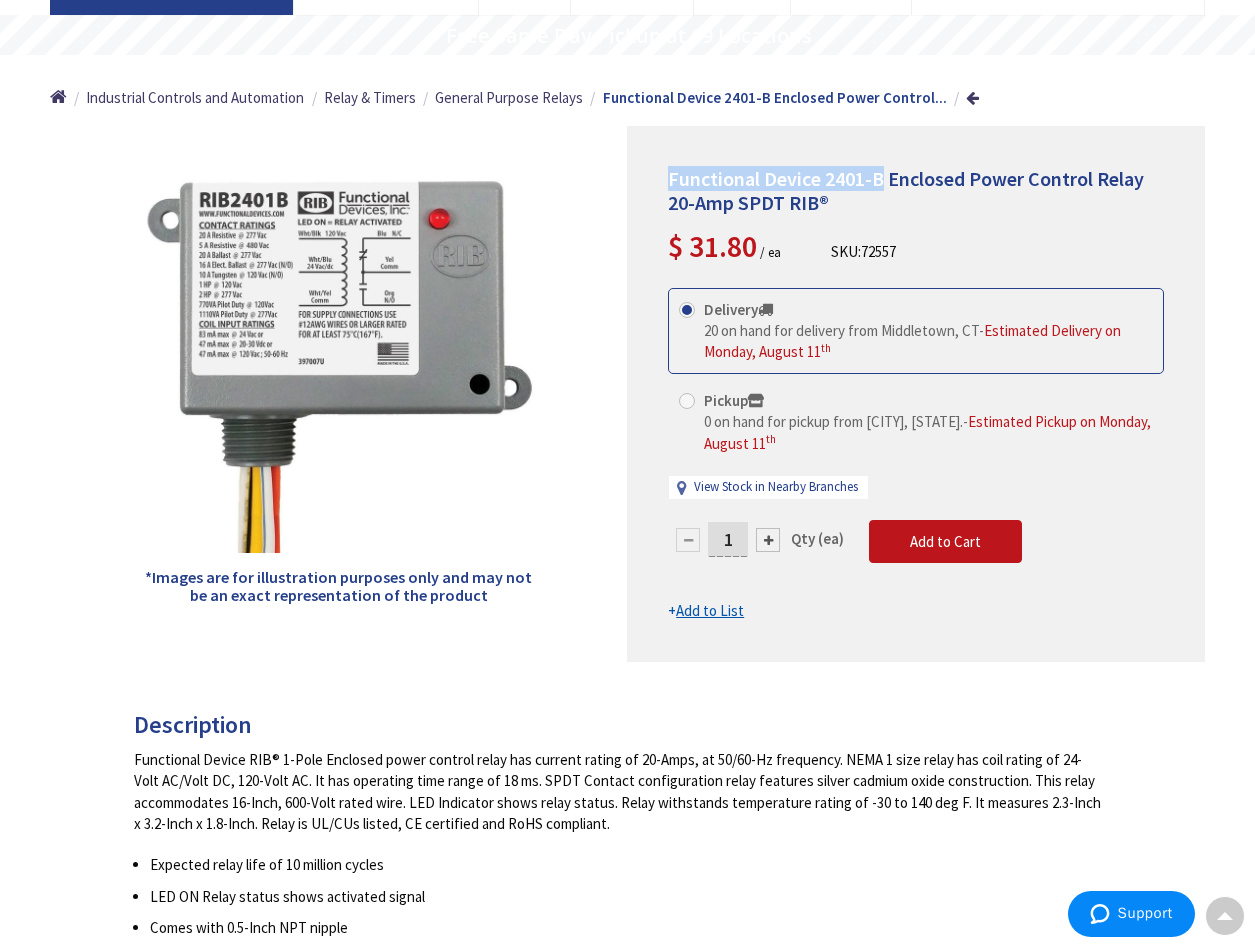 drag, startPoint x: 884, startPoint y: 185, endPoint x: 790, endPoint y: 185, distance: 94 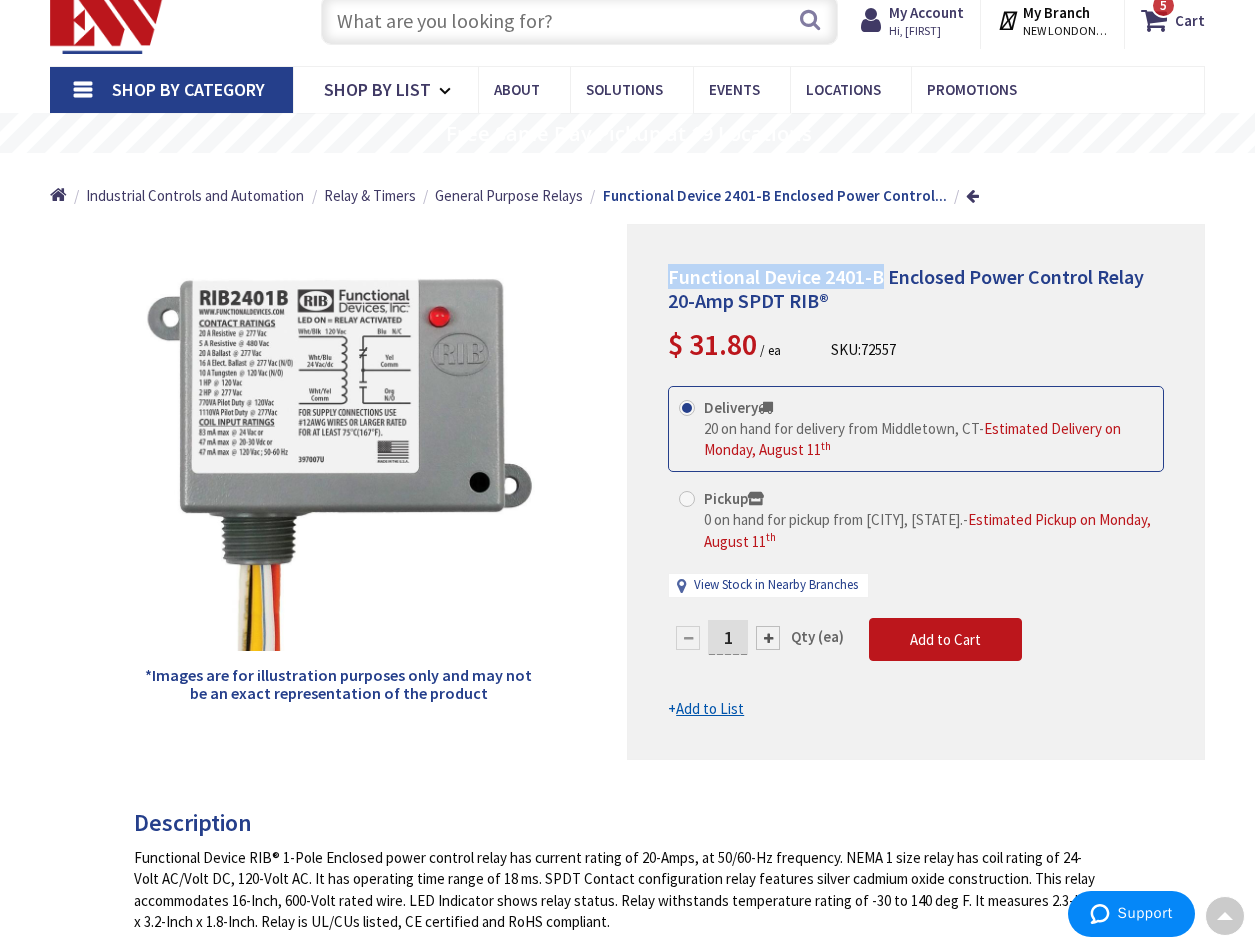 scroll, scrollTop: 0, scrollLeft: 0, axis: both 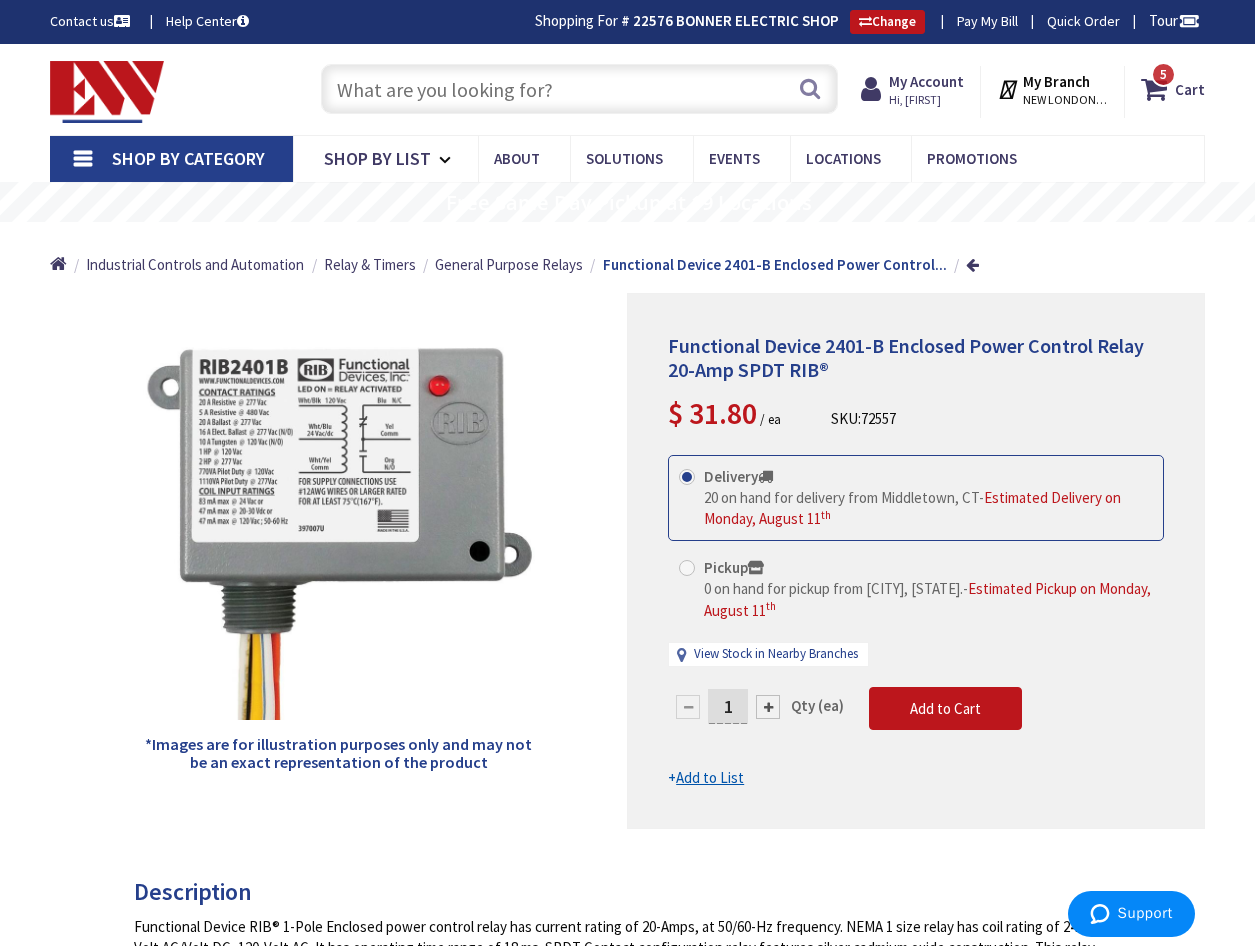 click at bounding box center [579, 89] 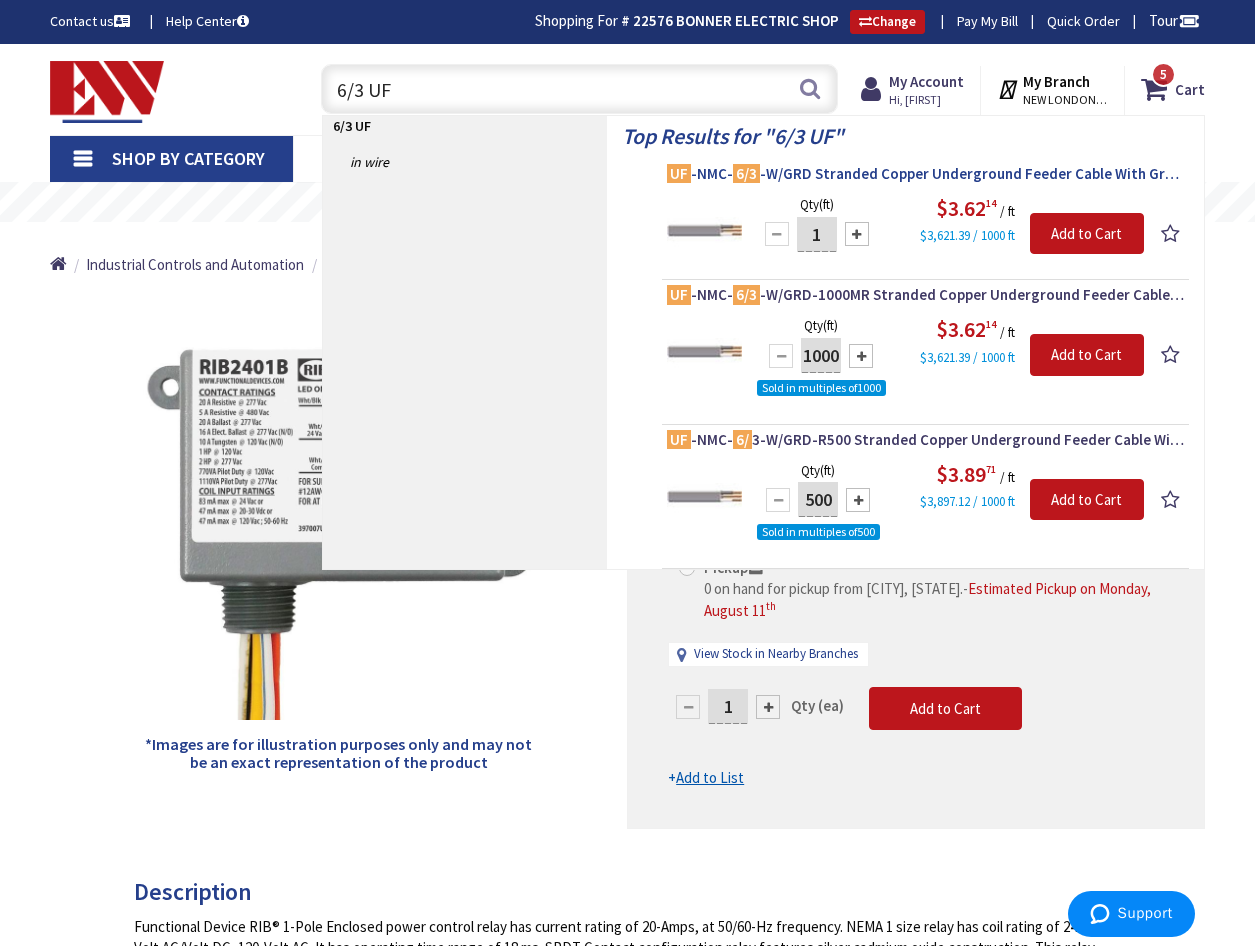 type on "6/3 UF" 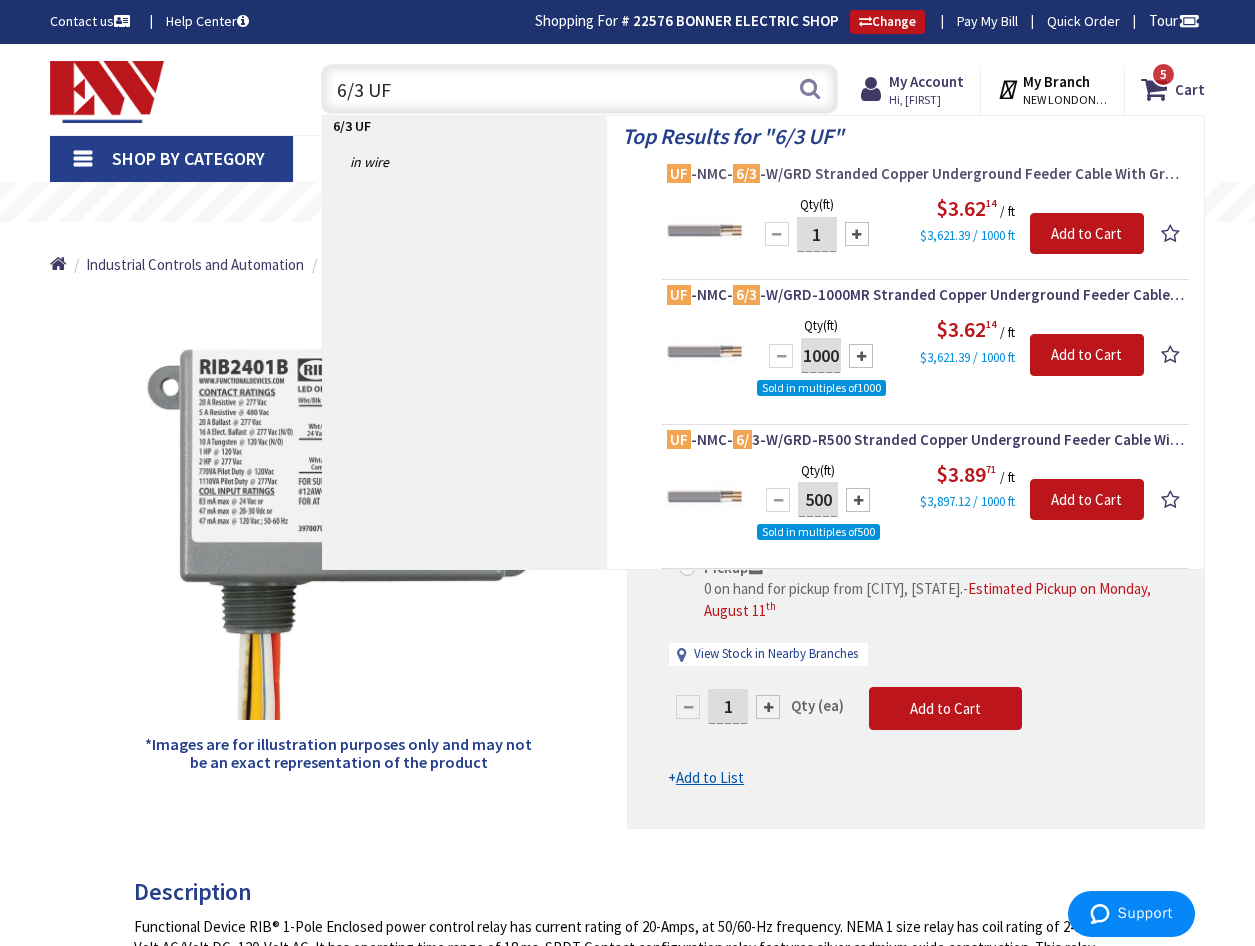 click on "UF -NMC- 6/3 -W/GRD Stranded Copper Underground Feeder Cable With Grounding  6/3" at bounding box center (925, 174) 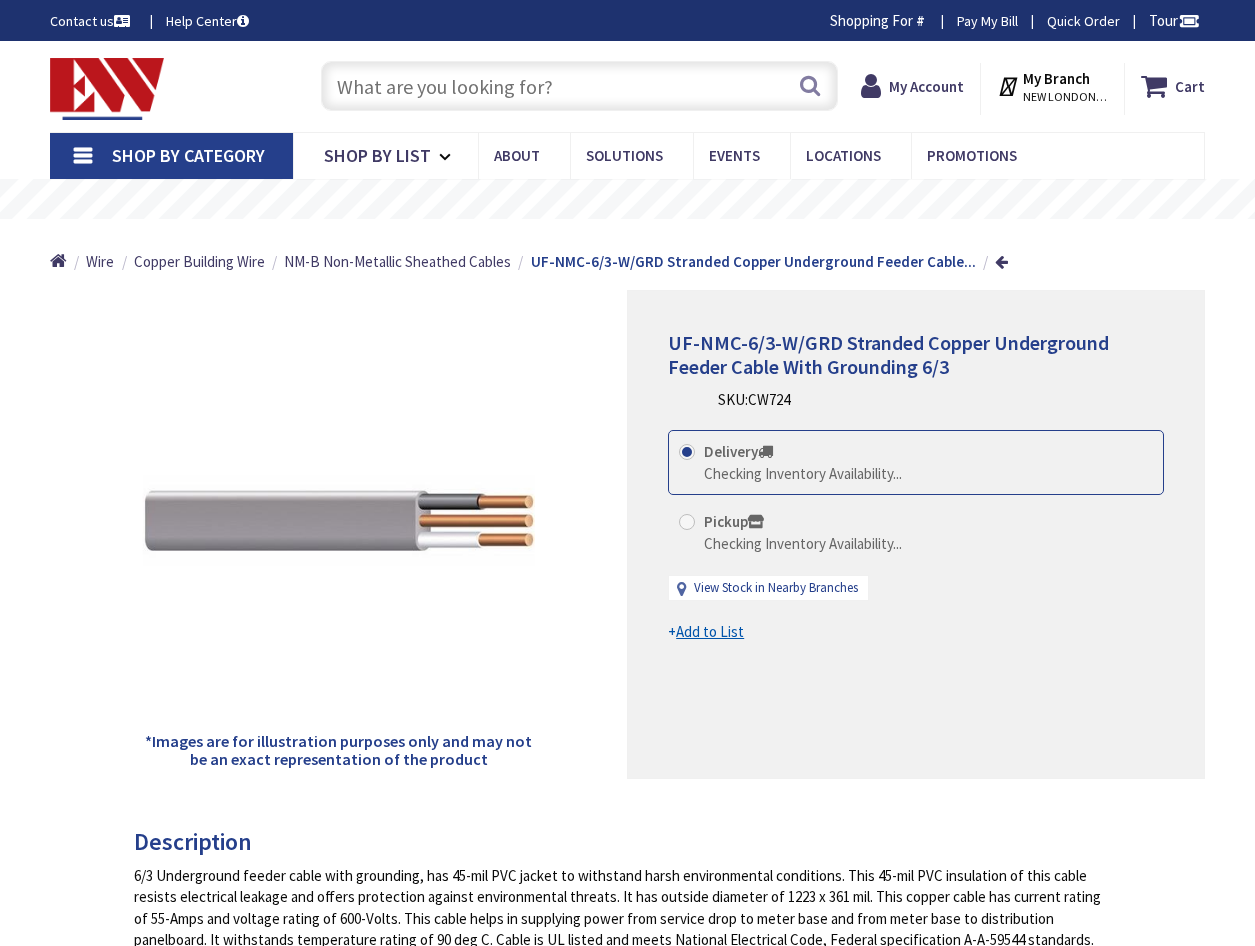 scroll, scrollTop: 0, scrollLeft: 0, axis: both 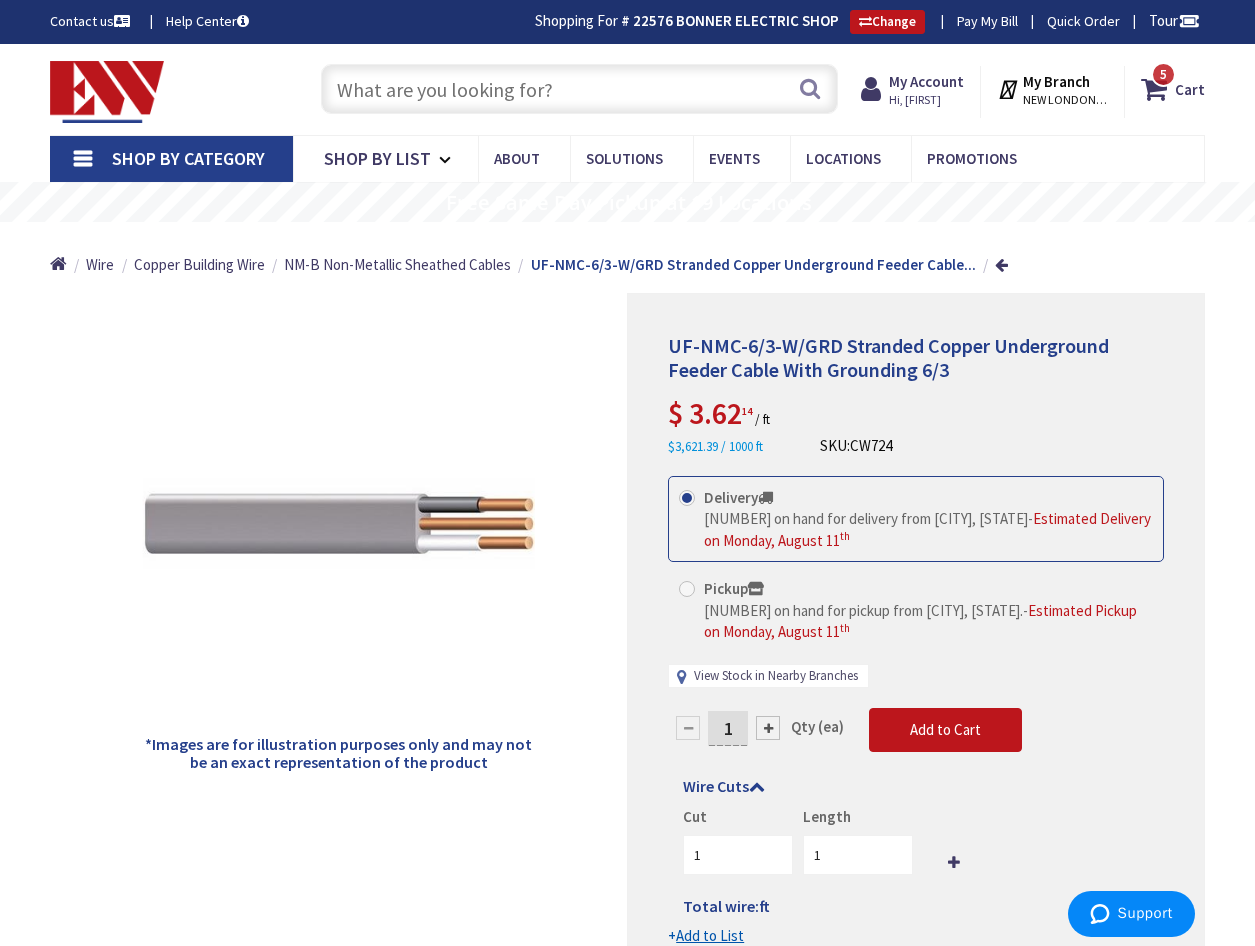 click on "View Stock in Nearby Branches" at bounding box center (776, 676) 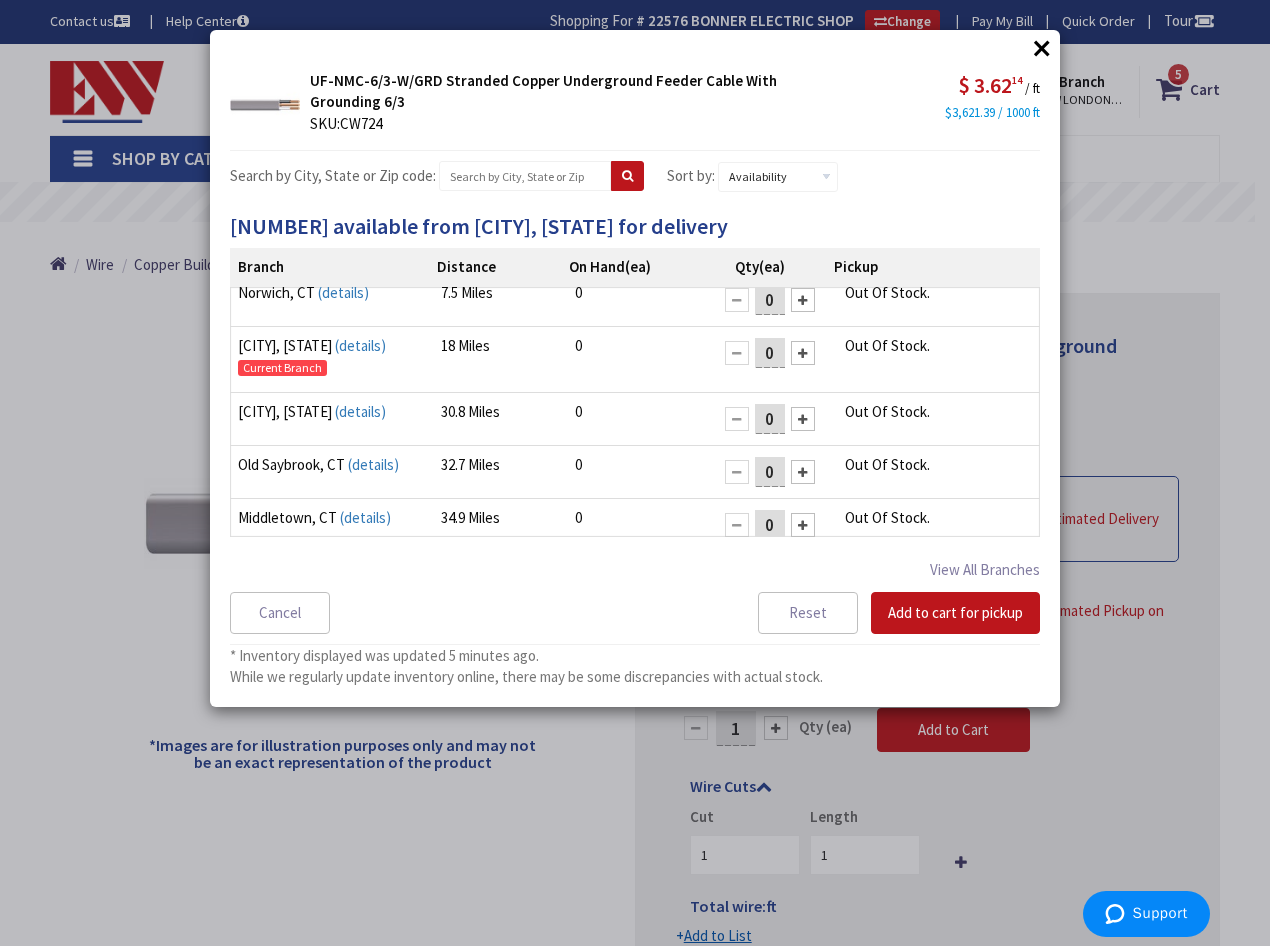 scroll, scrollTop: 28, scrollLeft: 0, axis: vertical 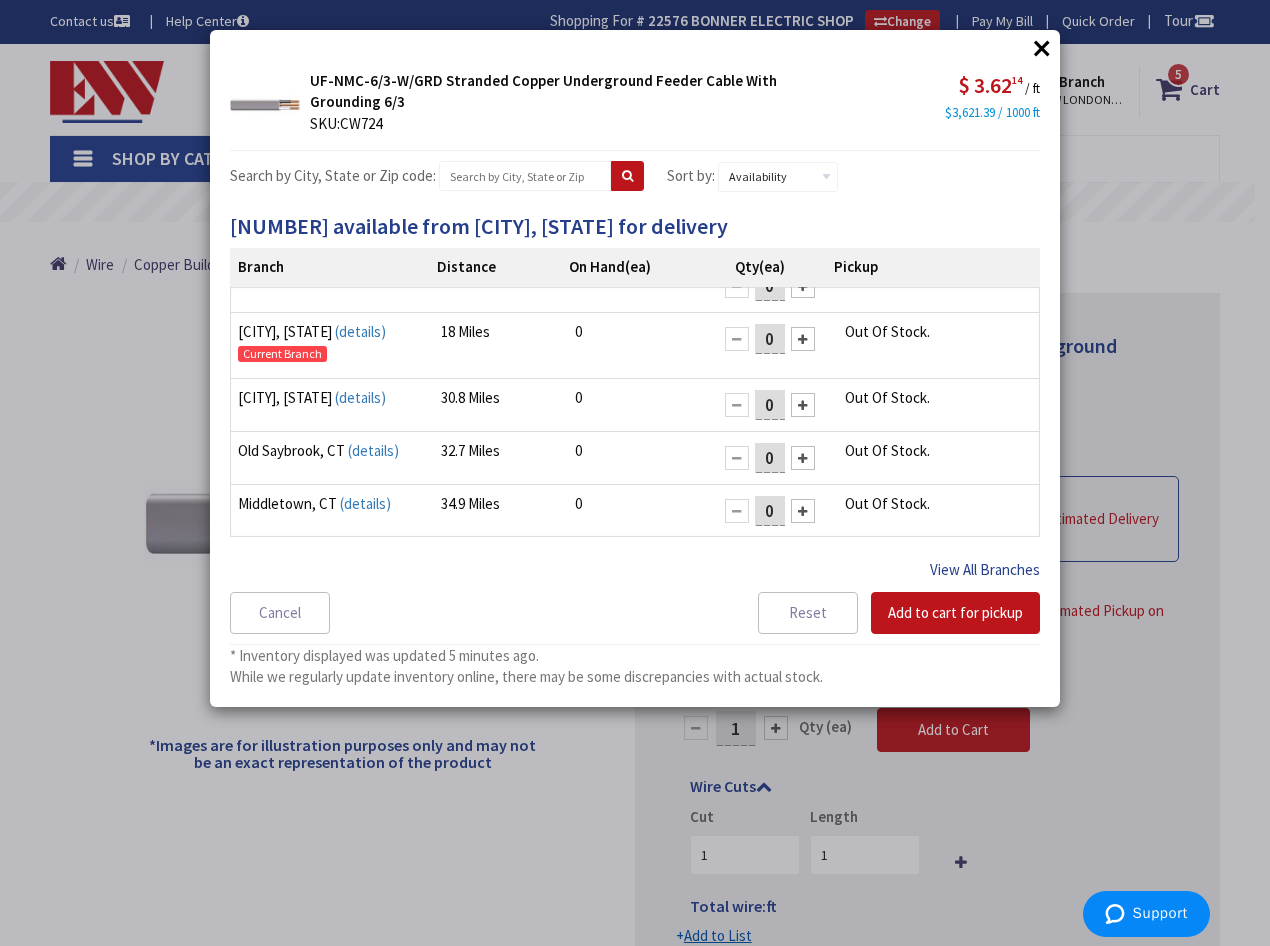 click on "View All Branches" at bounding box center (985, 570) 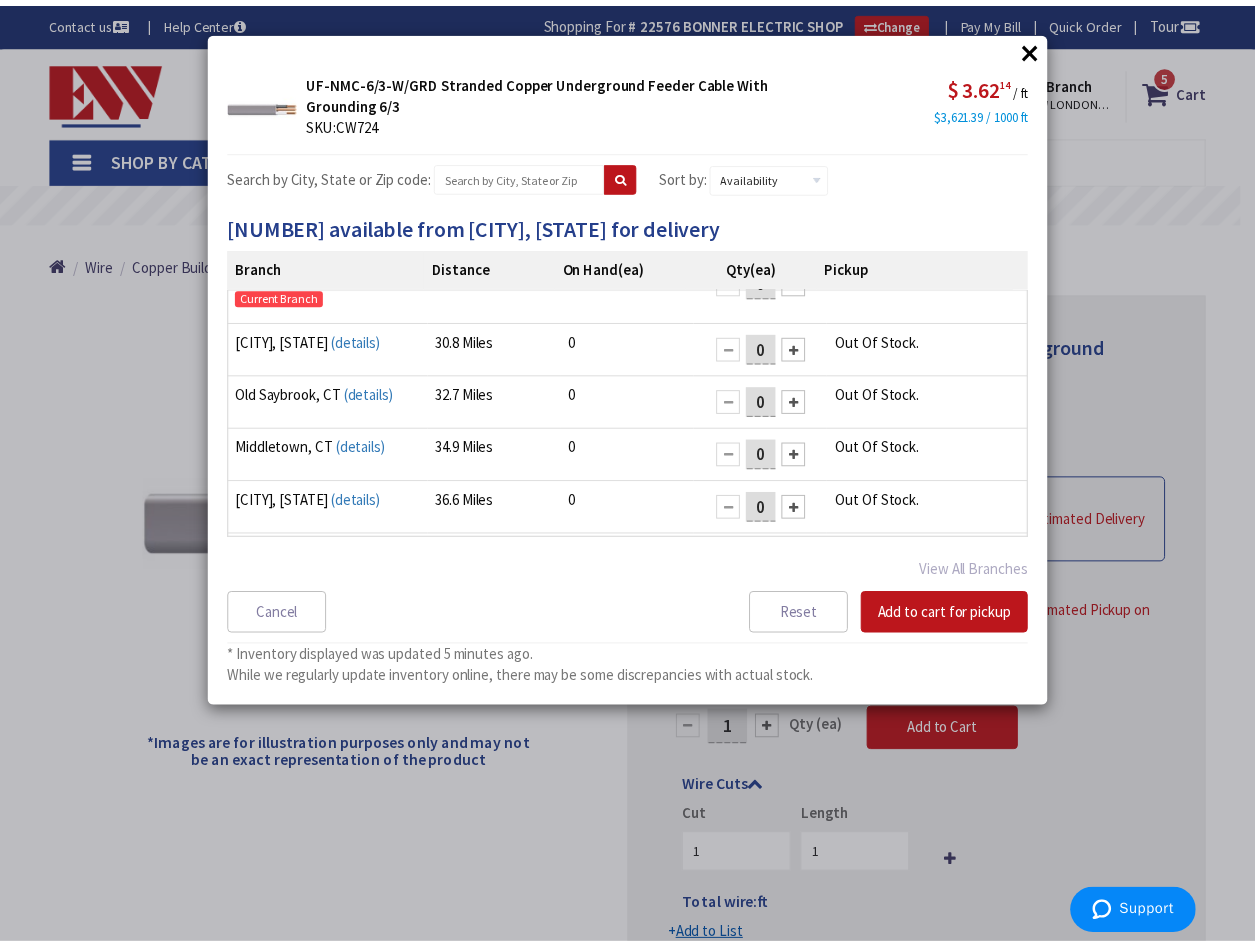 scroll, scrollTop: 0, scrollLeft: 0, axis: both 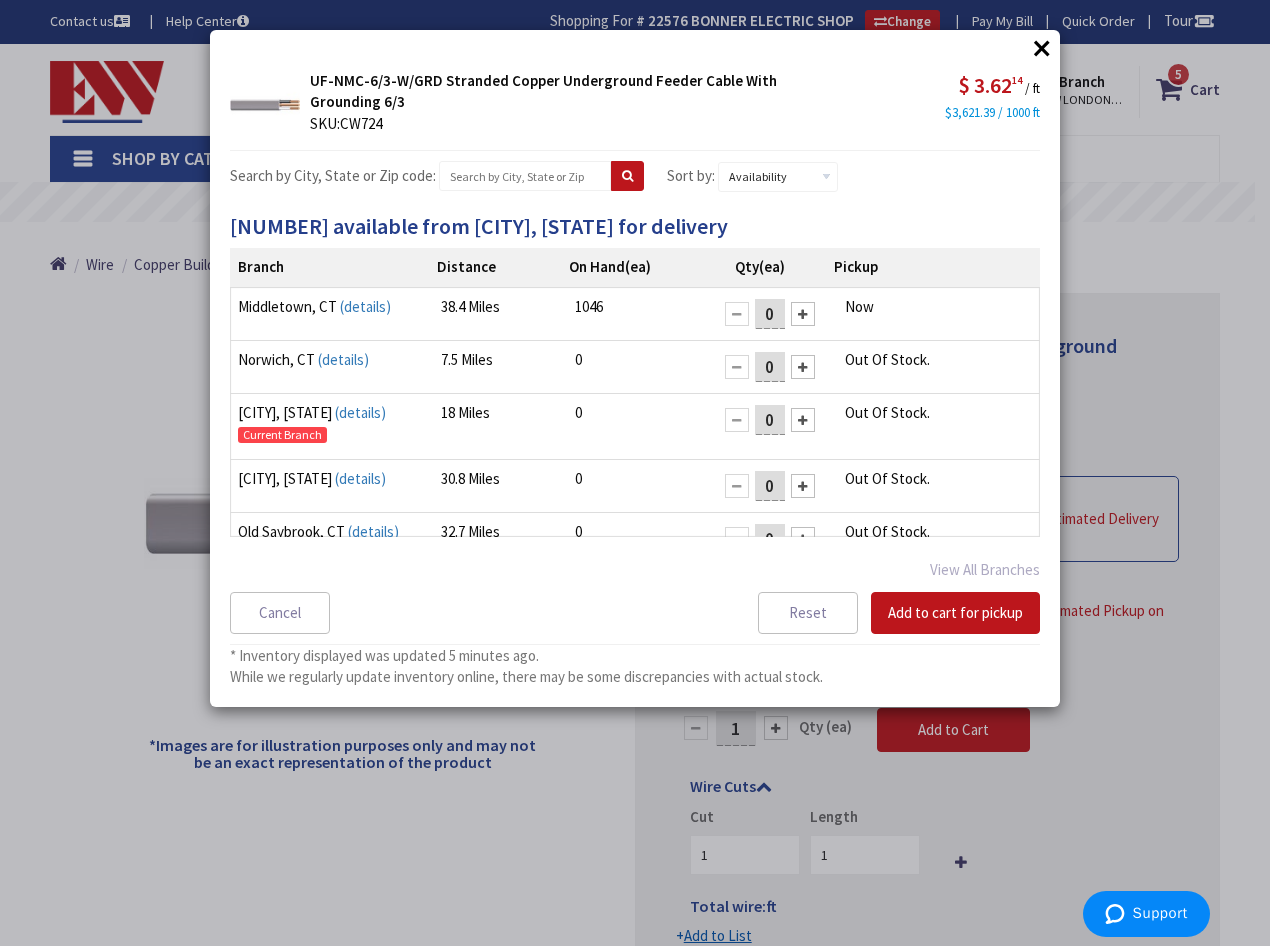 click on "×" at bounding box center [1042, 48] 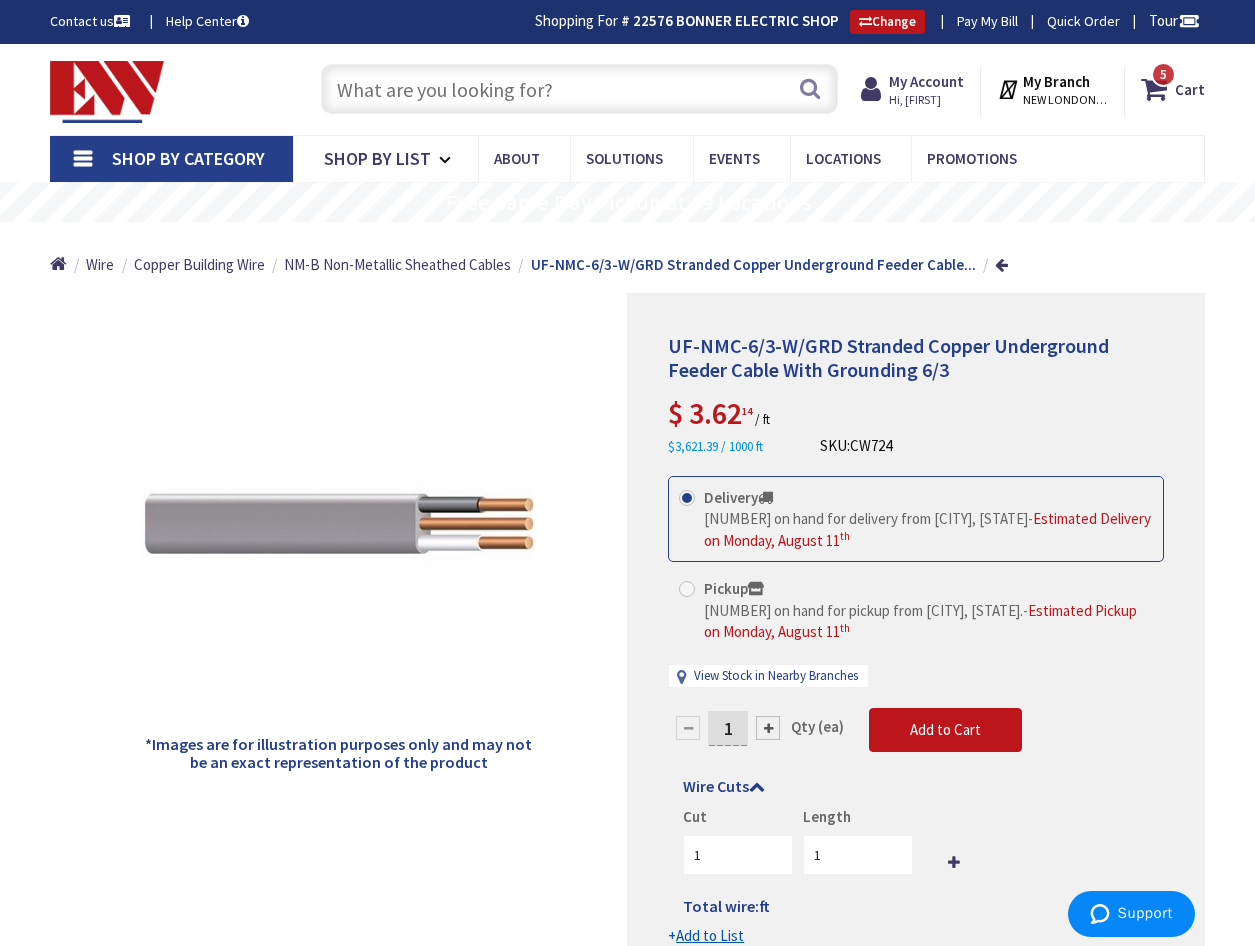 click at bounding box center [579, 89] 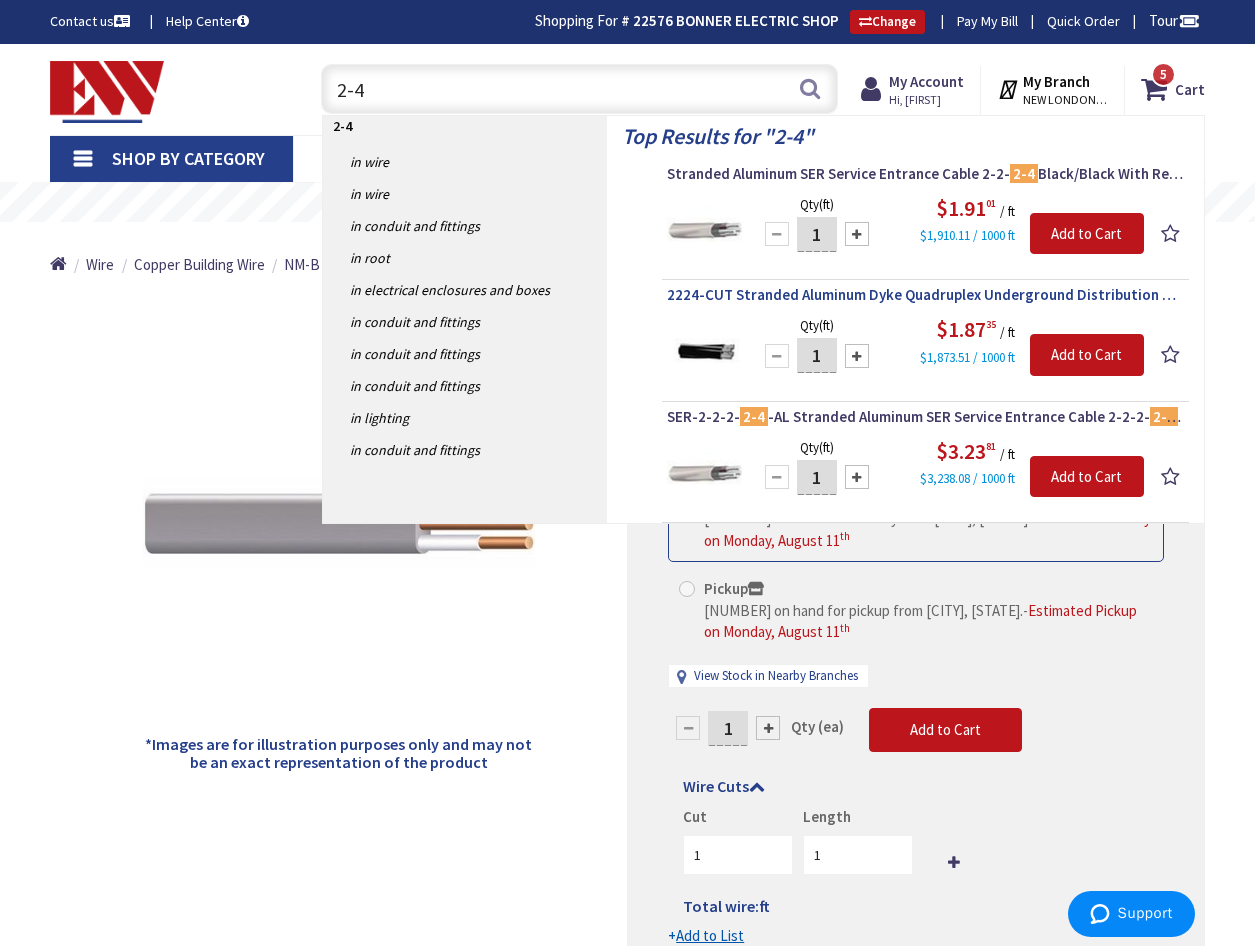 type on "2-4" 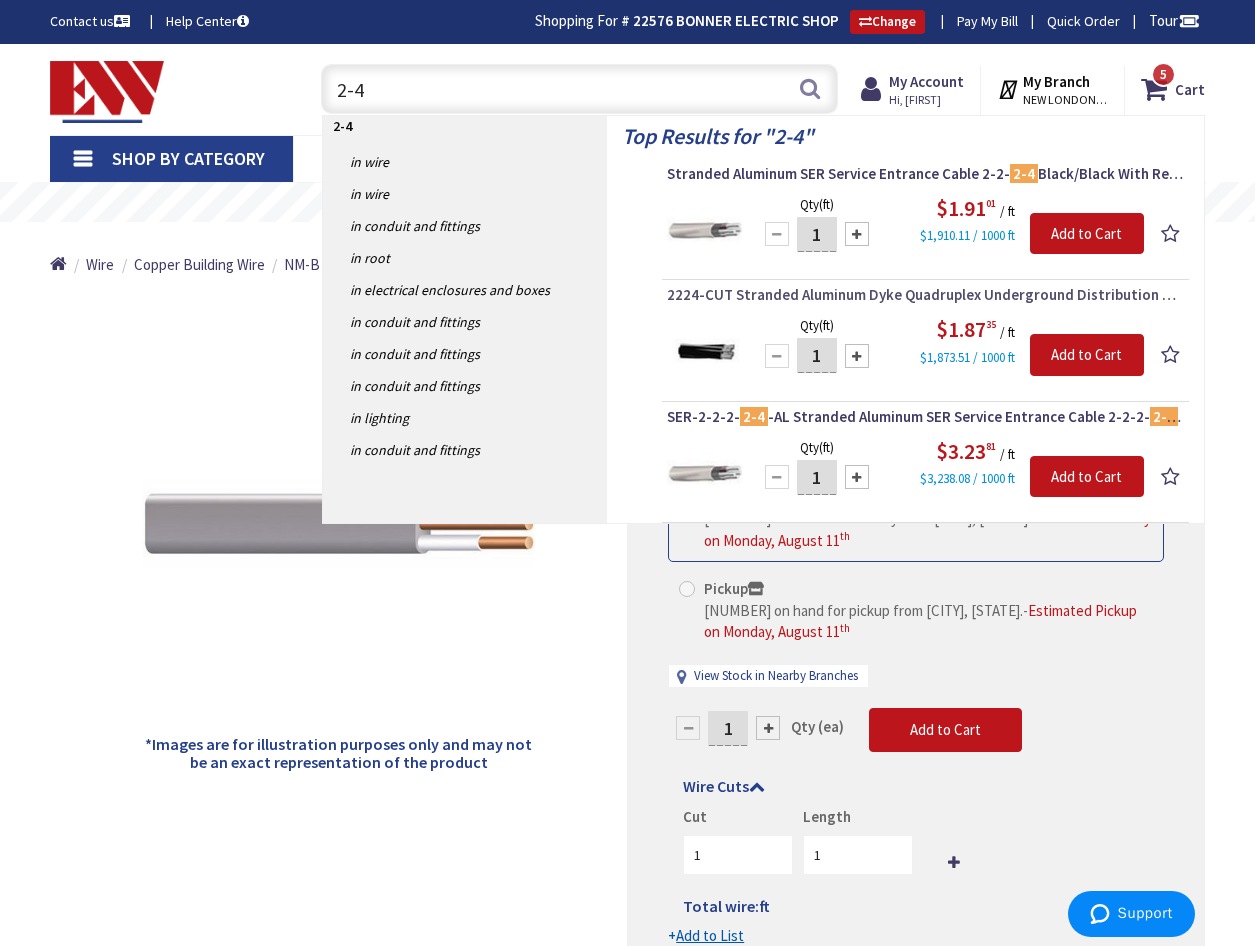 click on "2224-CUT Stranded Aluminum Dyke Quadruplex Underground Distribution Cable 2-2- 2-4" at bounding box center (925, 295) 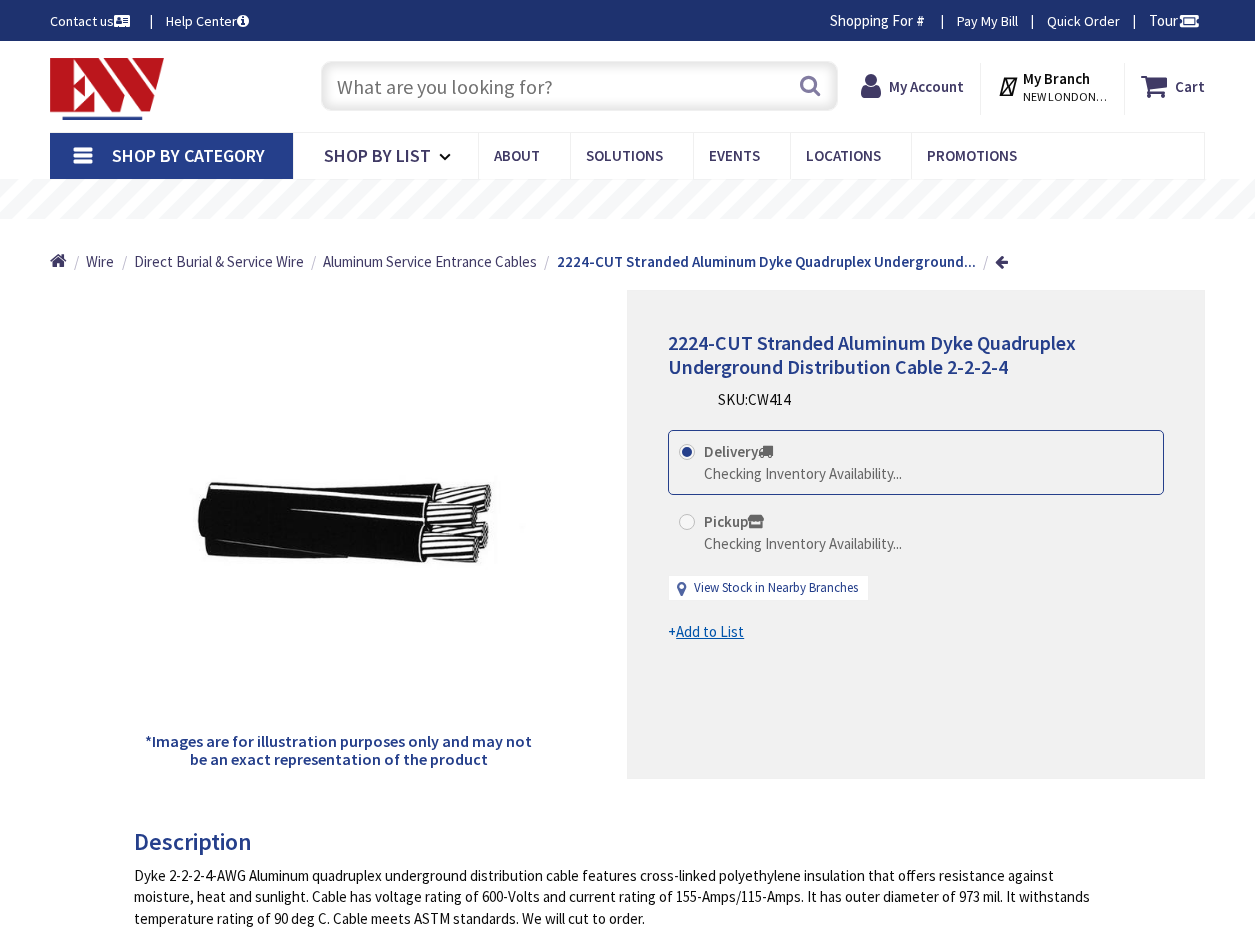 scroll, scrollTop: 0, scrollLeft: 0, axis: both 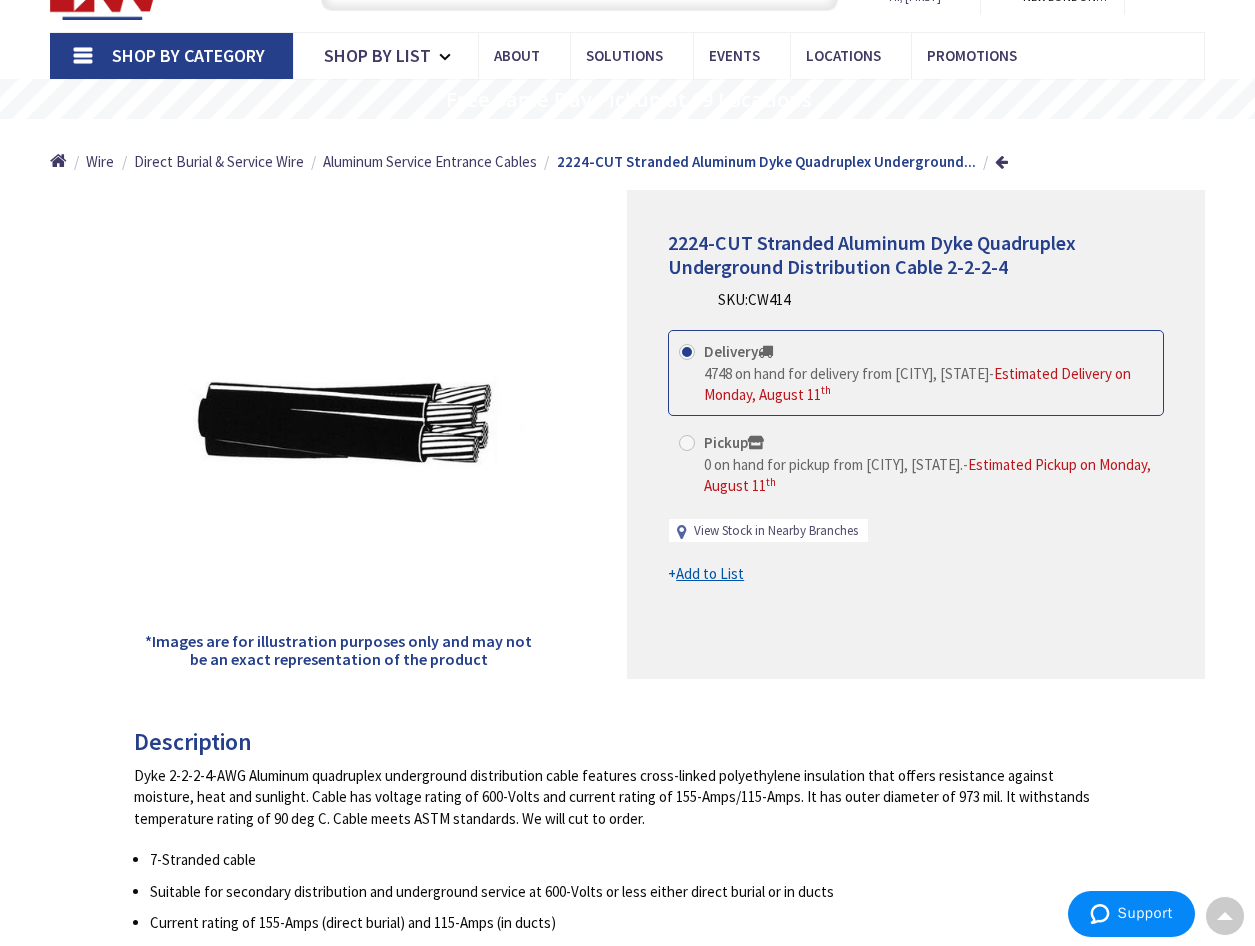 click on "View Stock in Nearby Branches" at bounding box center [776, 531] 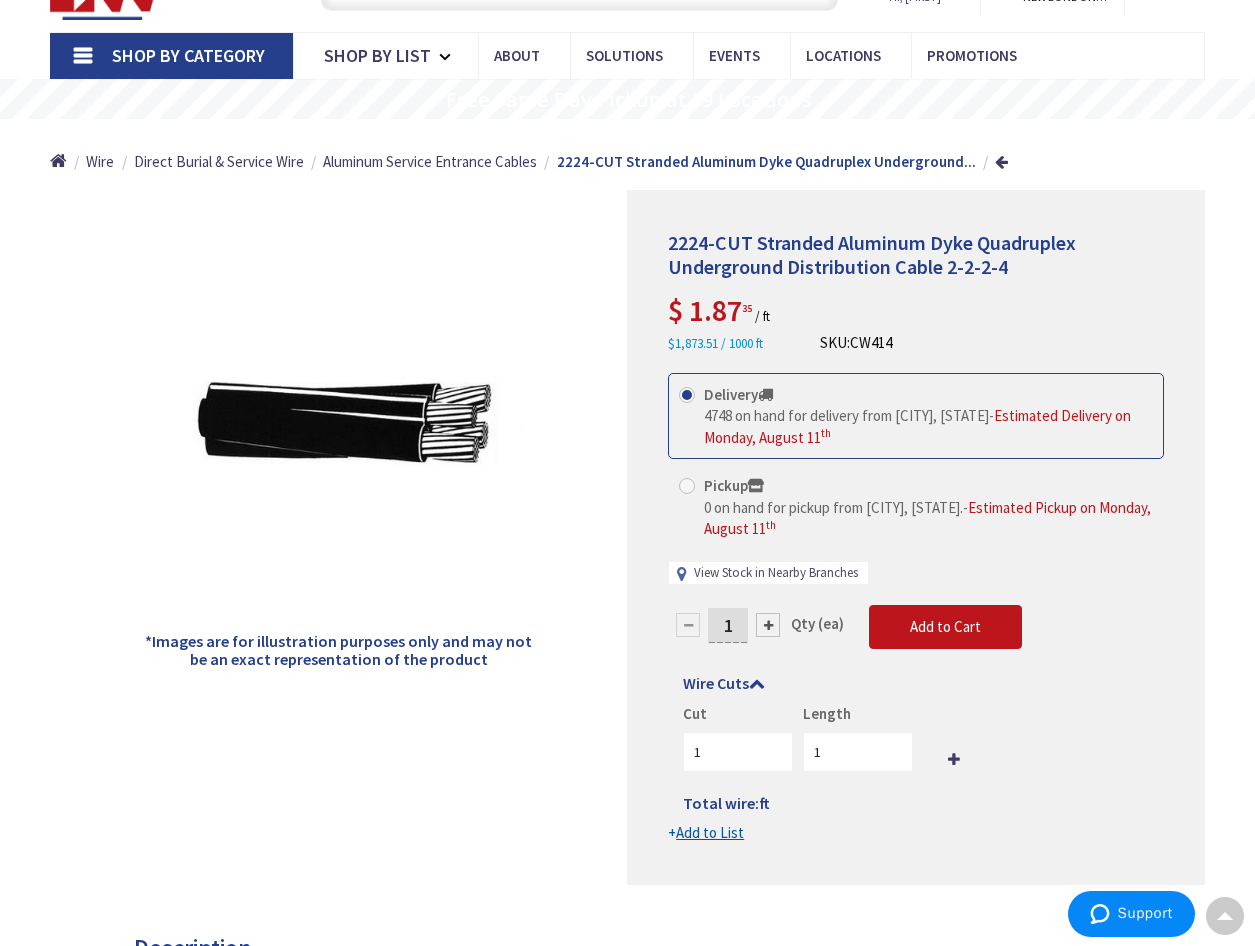 click on "View Stock in Nearby Branches" at bounding box center [776, 573] 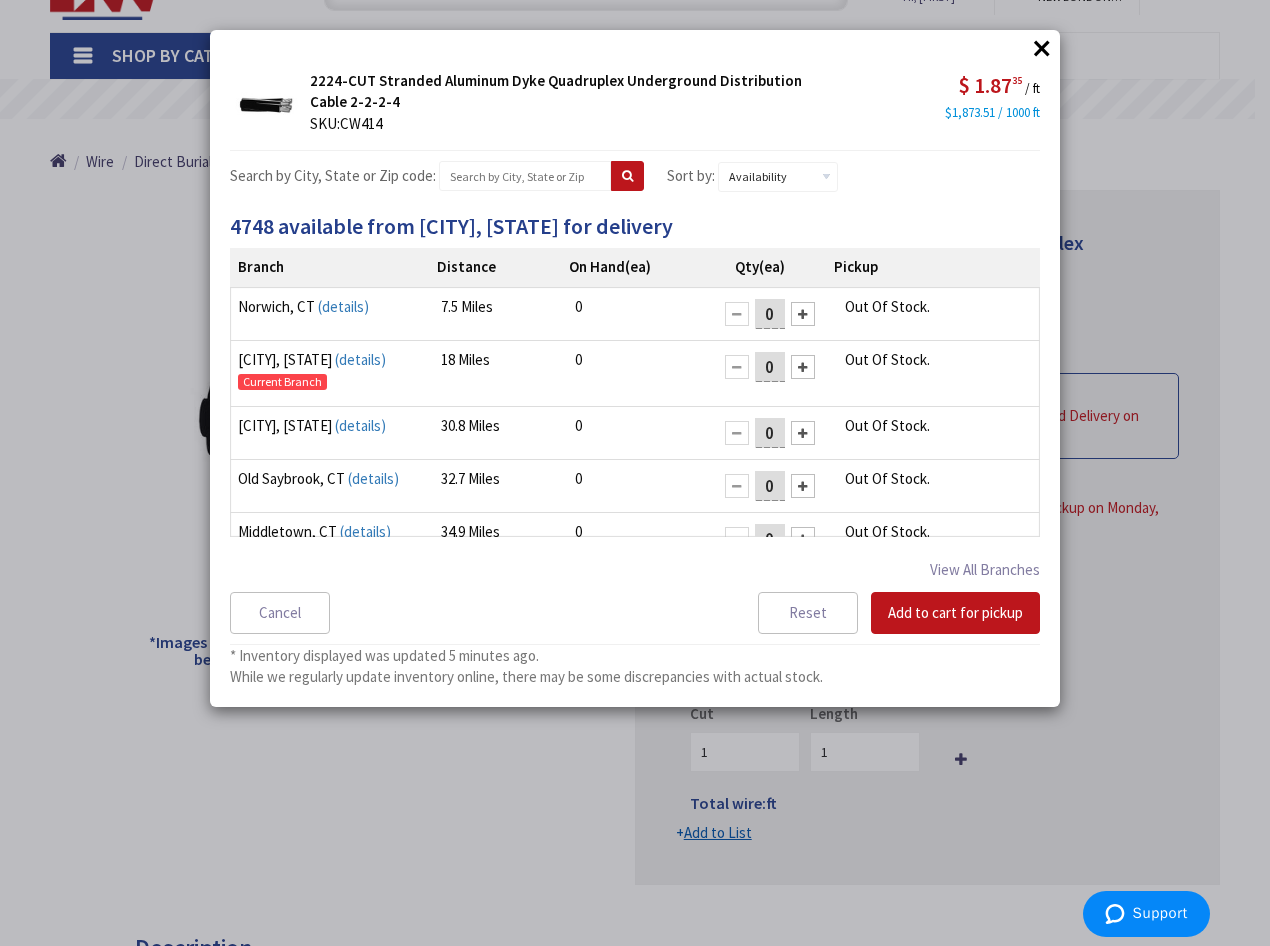 scroll, scrollTop: 28, scrollLeft: 0, axis: vertical 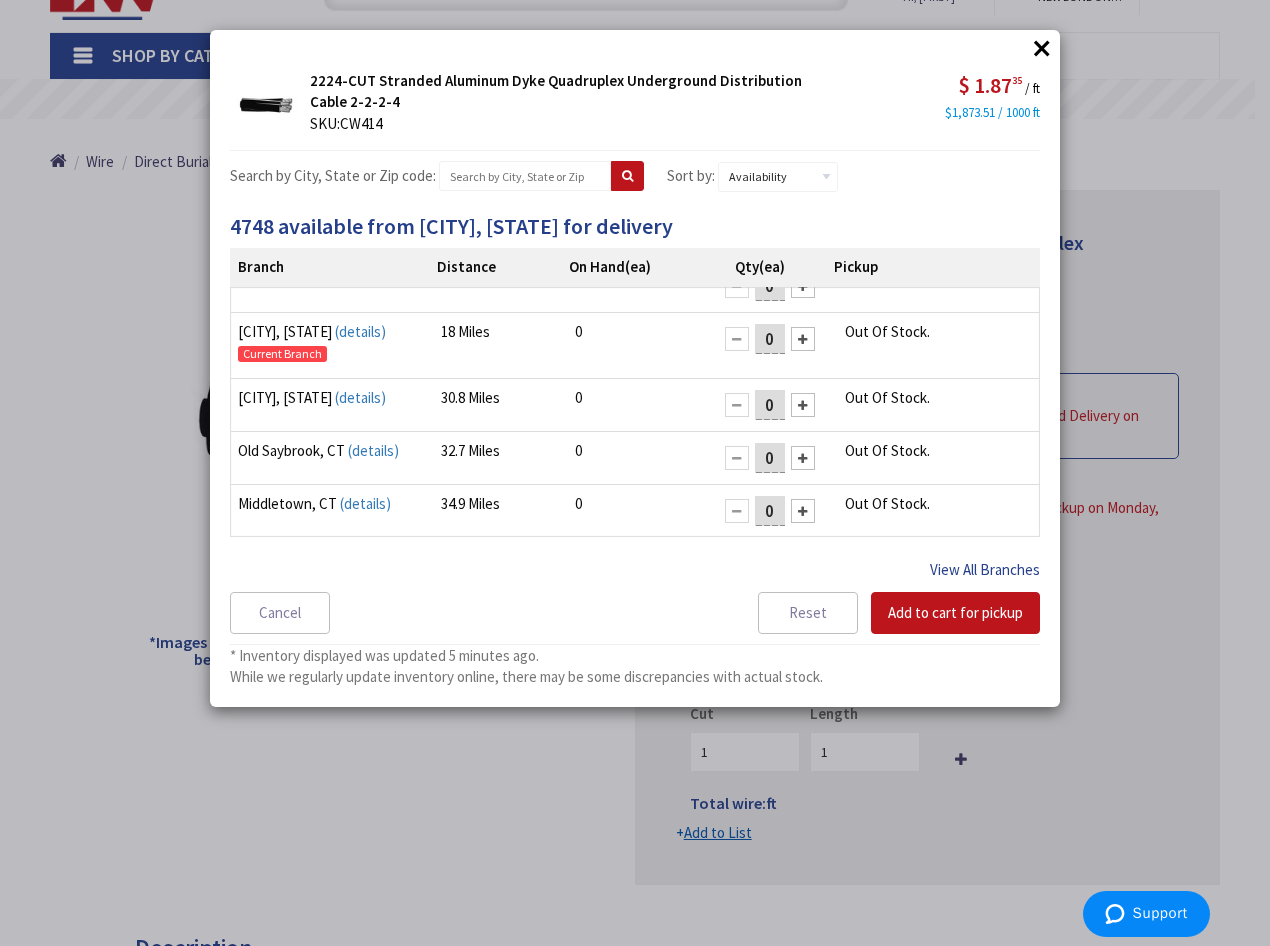 click on "View All Branches" at bounding box center (985, 570) 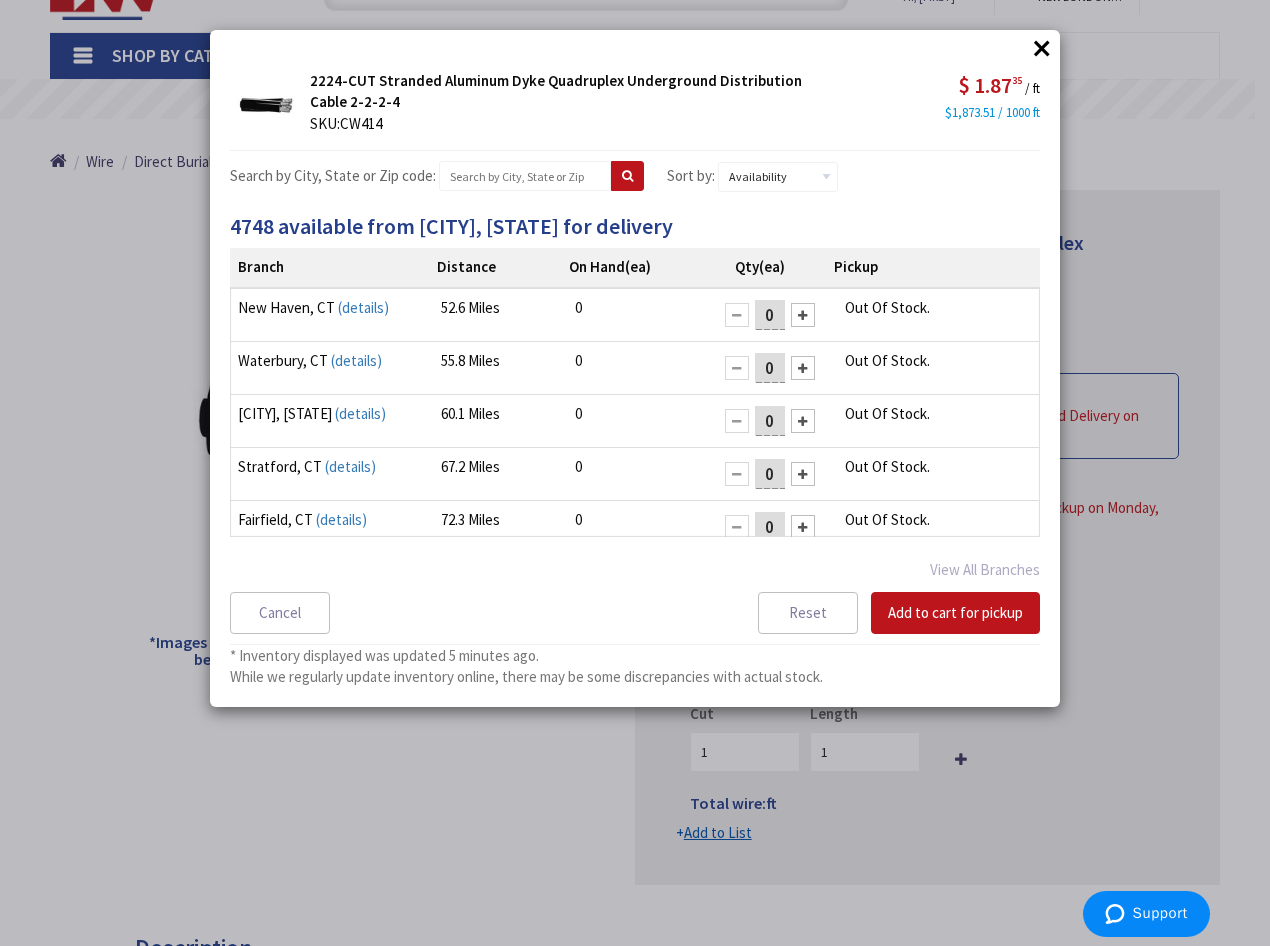 scroll, scrollTop: 0, scrollLeft: 0, axis: both 